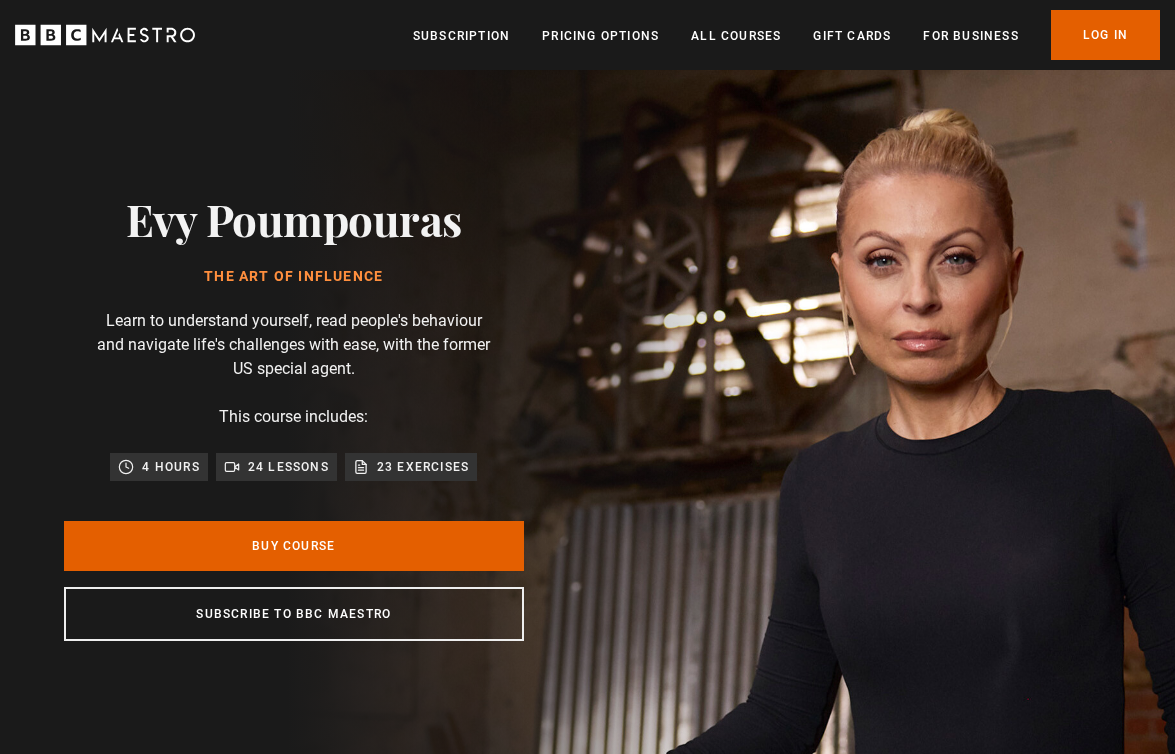 scroll, scrollTop: 0, scrollLeft: 0, axis: both 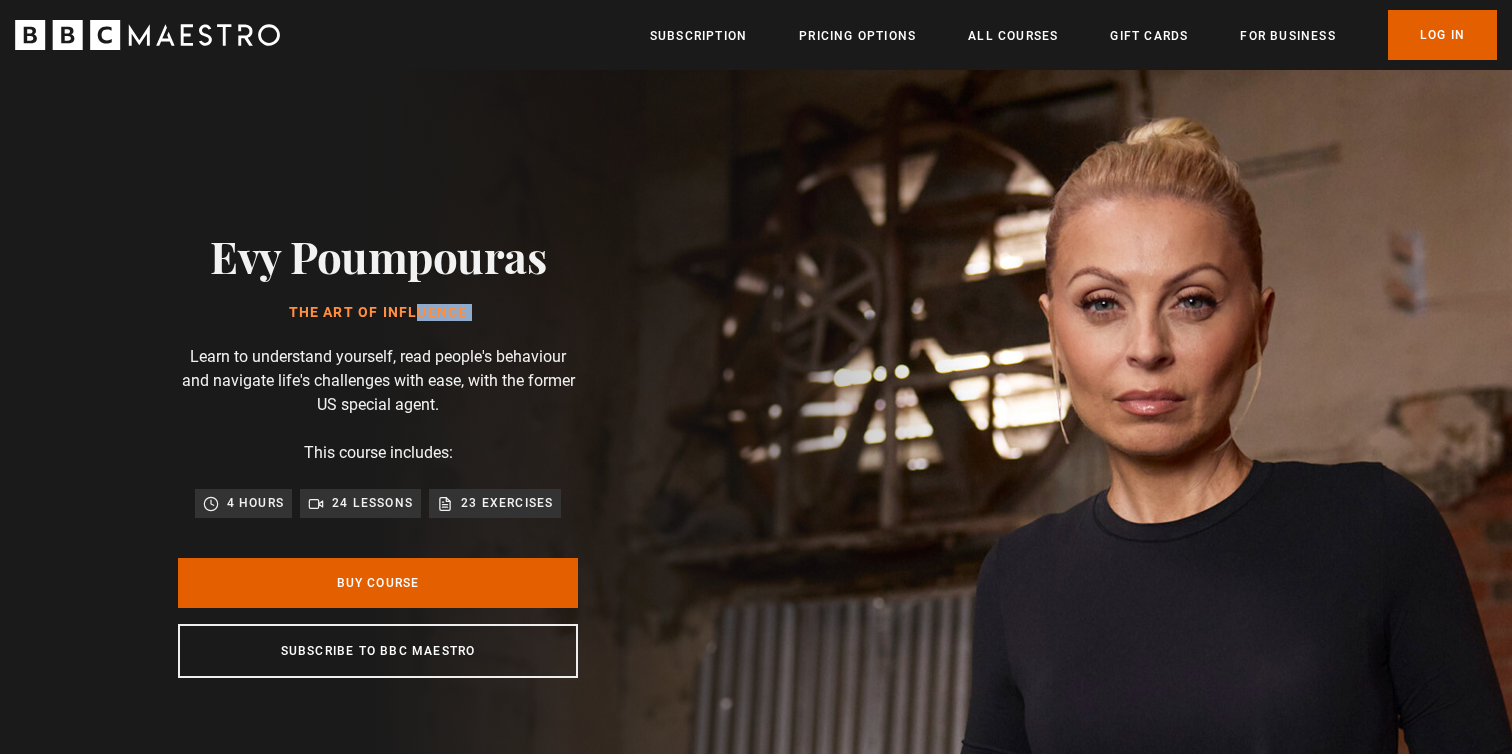 drag, startPoint x: 305, startPoint y: 316, endPoint x: 584, endPoint y: 326, distance: 279.17917 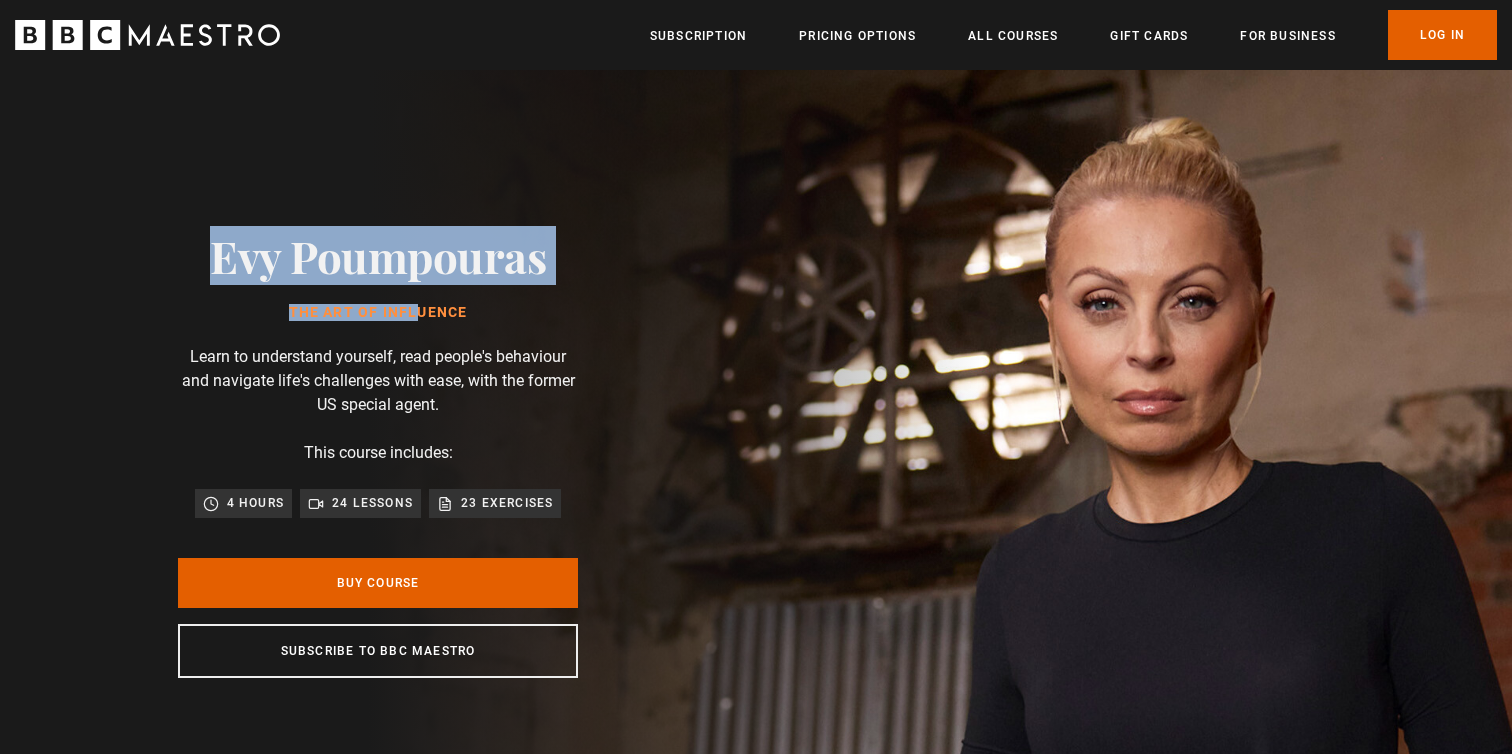 click on "Evy Poumpouras
The Art of Influence
Learn to understand yourself, read people's behaviour and navigate life's challenges with ease, with the former US special agent.
This course includes:
4 hours
24 lessons
23
exercises
Buy Course
Subscribe to BBC Maestro" at bounding box center [378, 454] 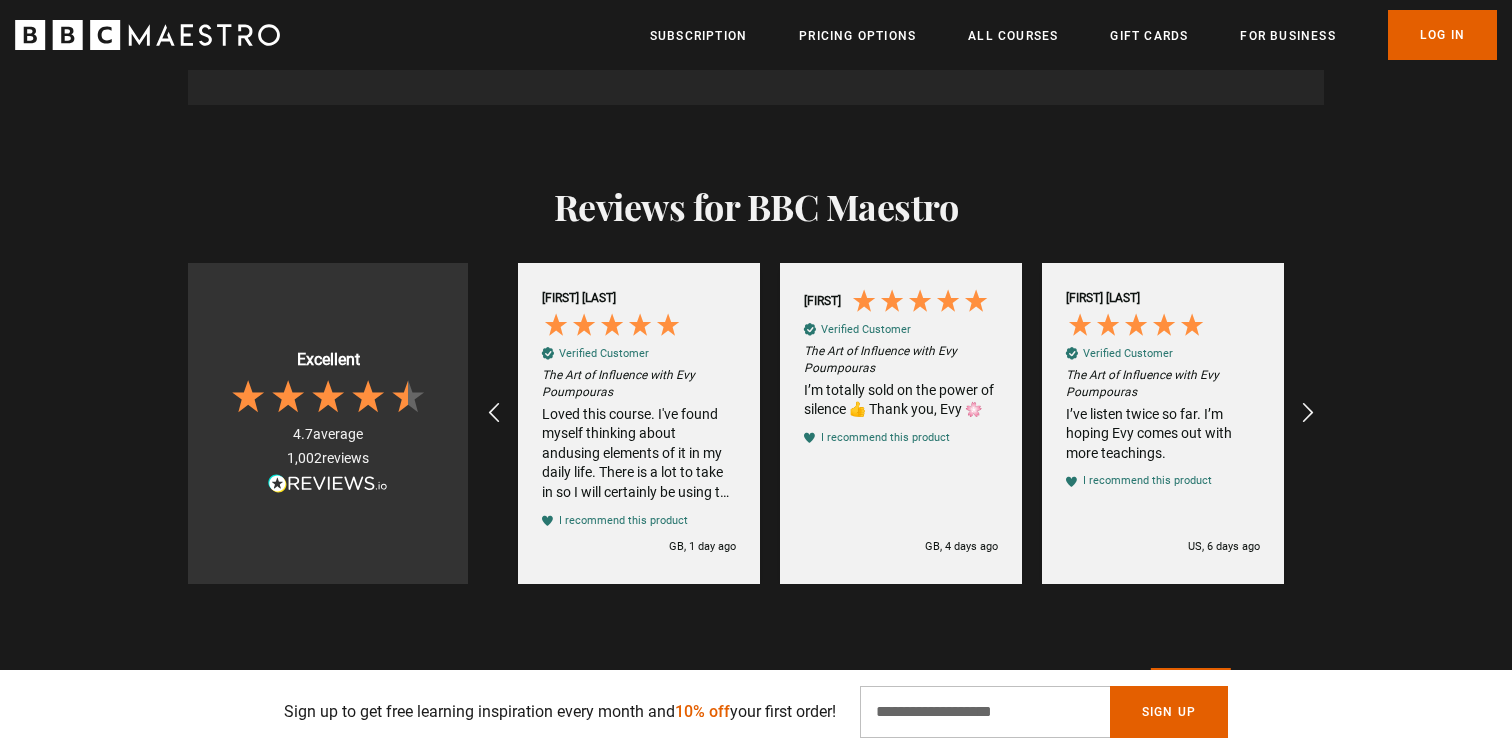 scroll, scrollTop: 4030, scrollLeft: 0, axis: vertical 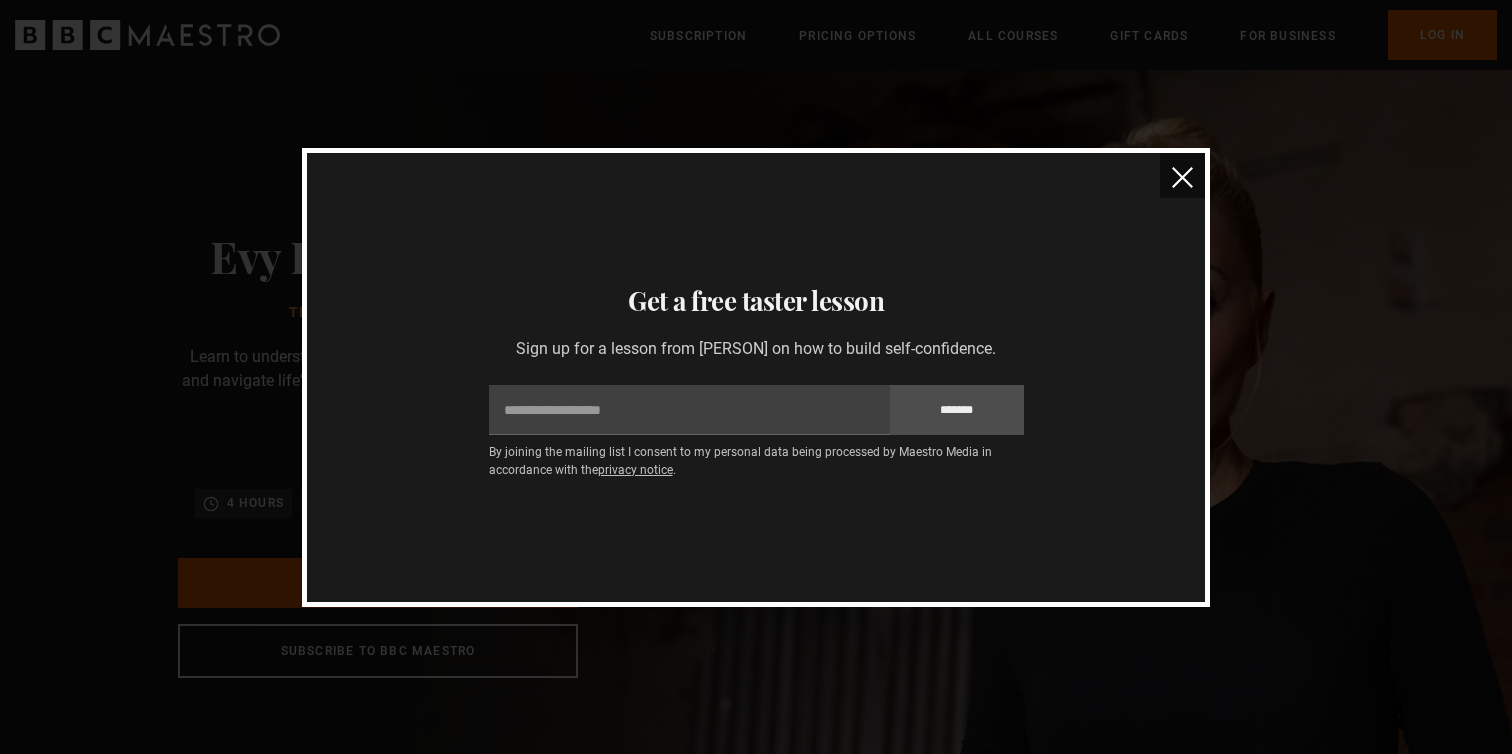 click at bounding box center [1182, 177] 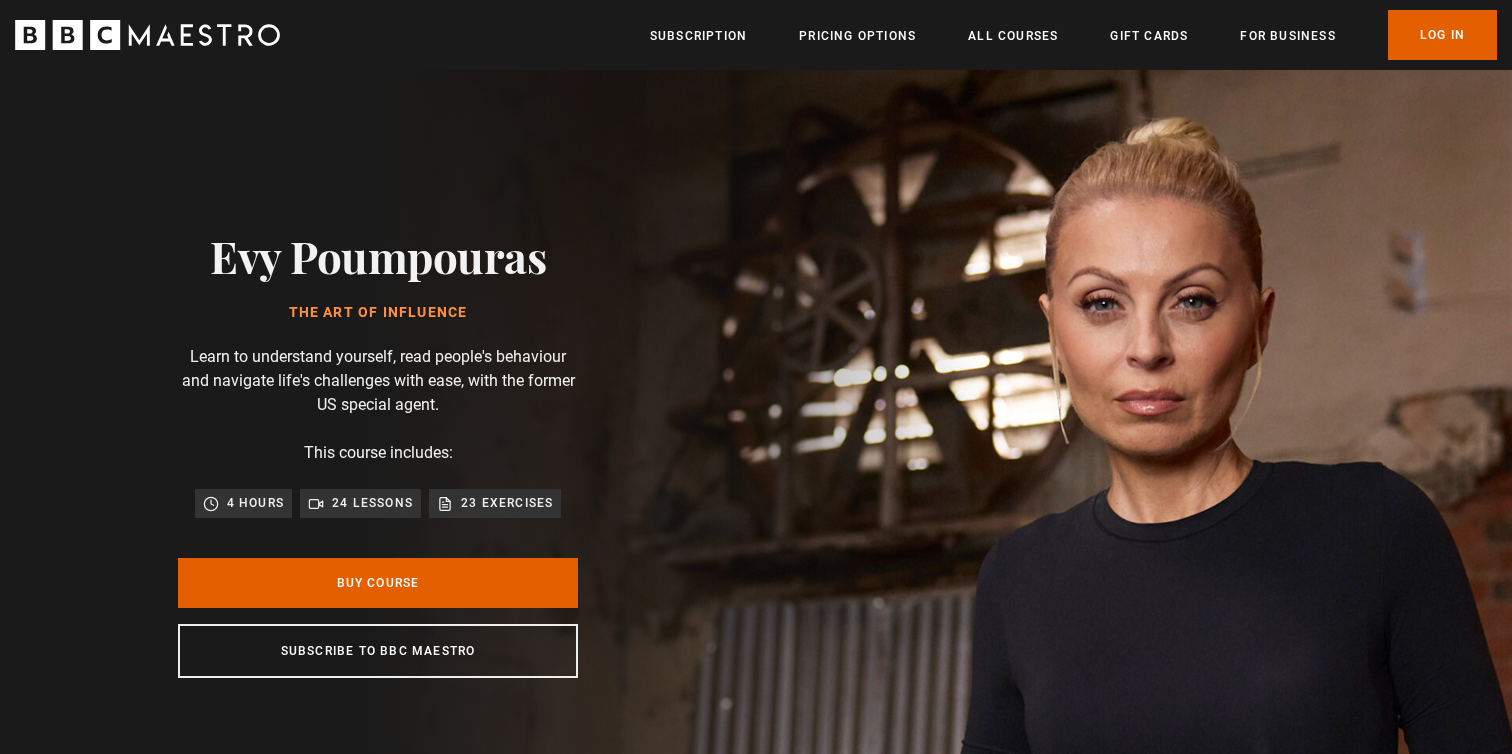 scroll, scrollTop: 0, scrollLeft: 1310, axis: horizontal 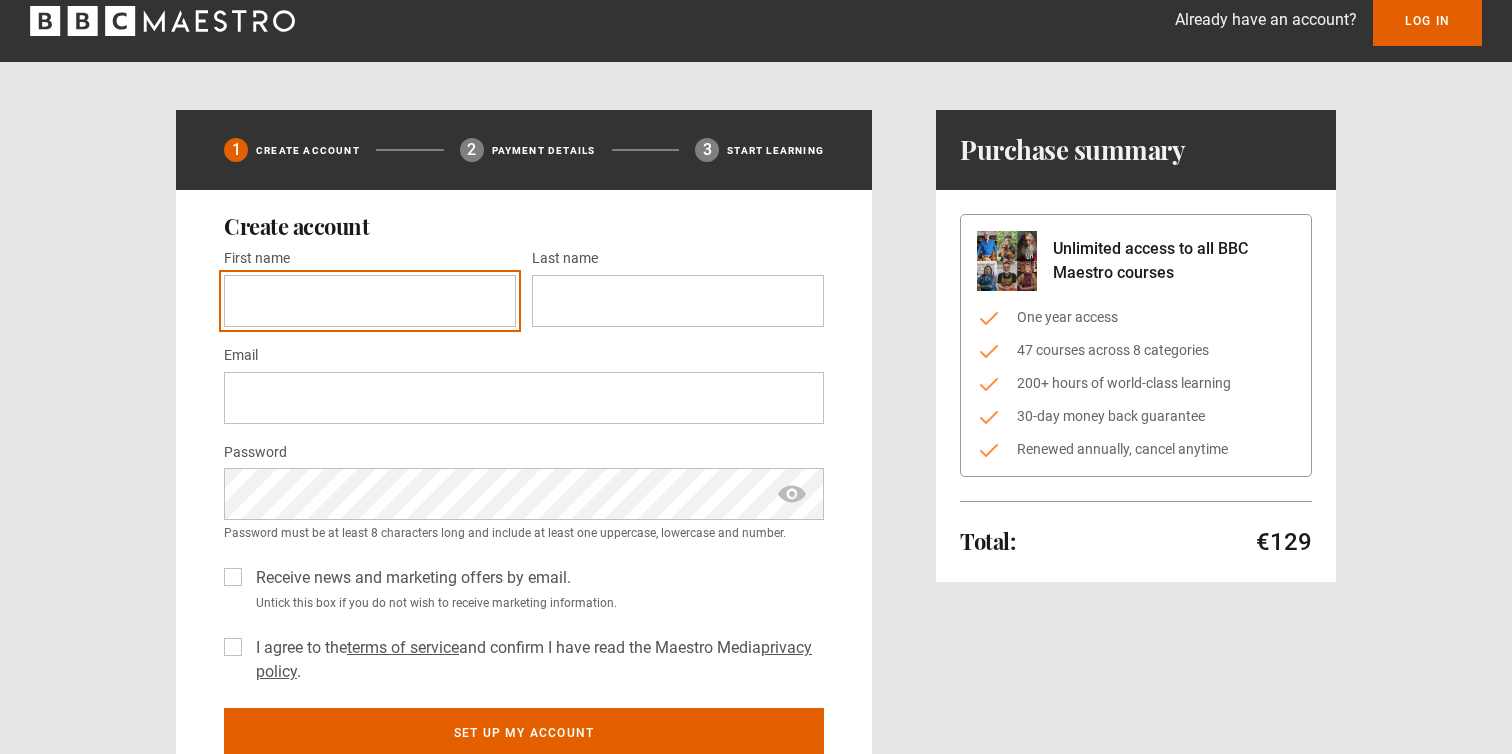 click on "First name  *" at bounding box center [370, 301] 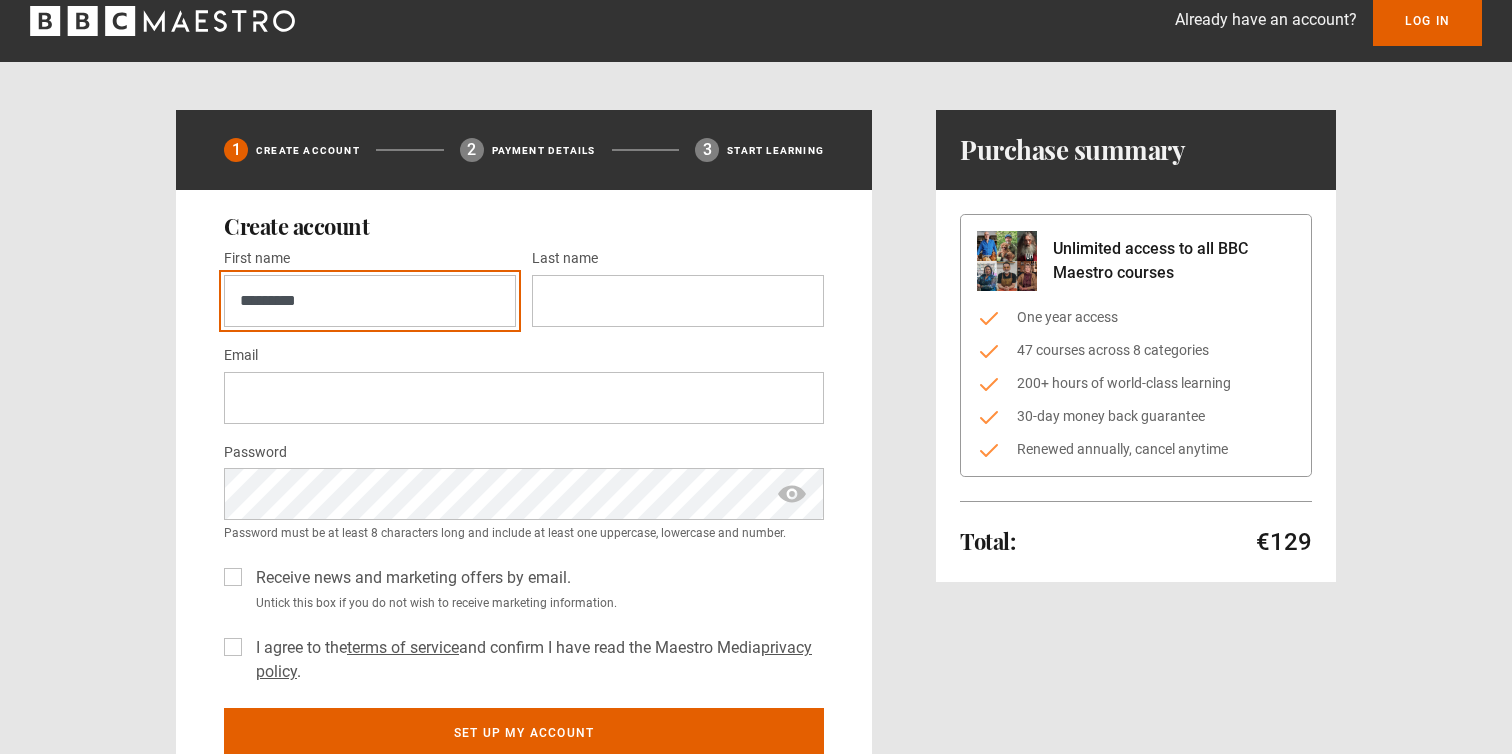 type on "********" 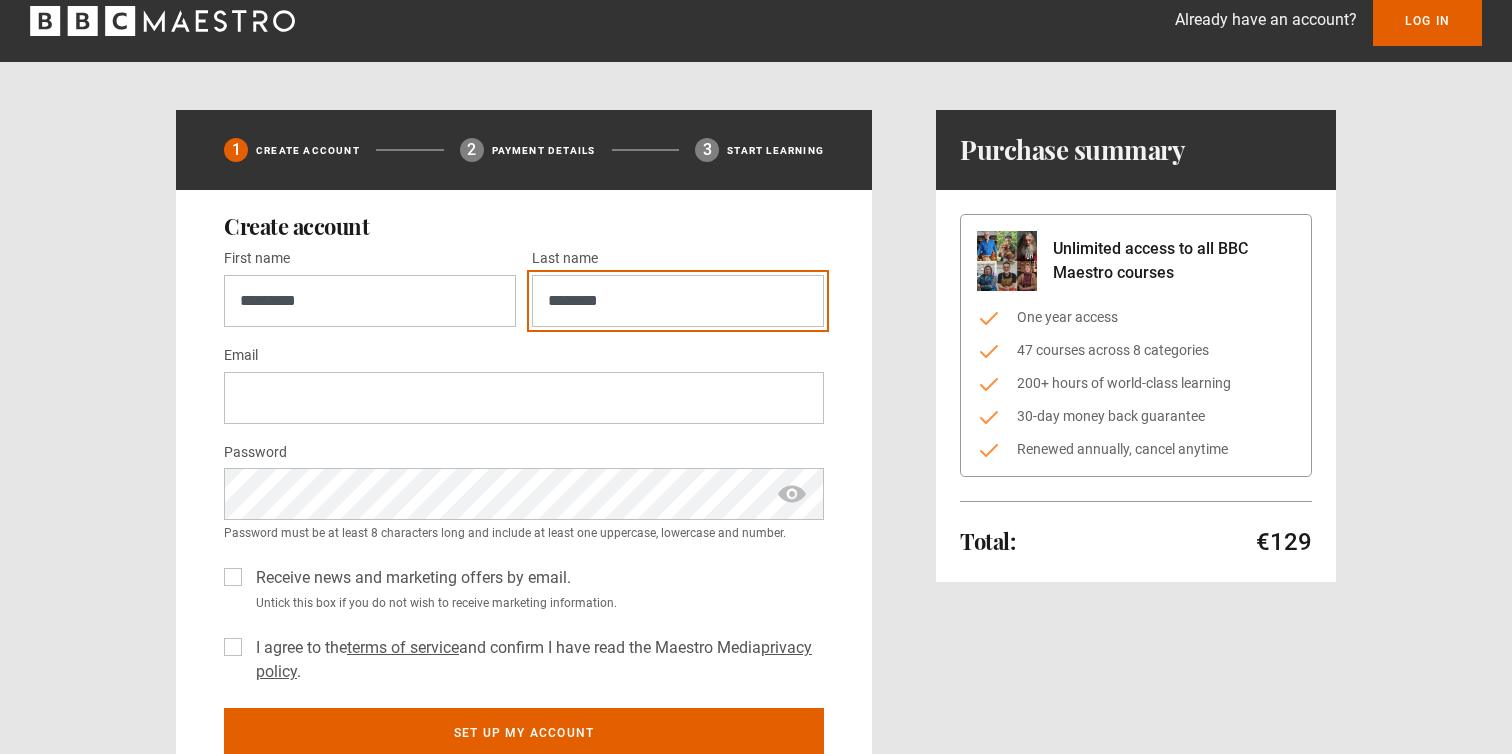type on "**********" 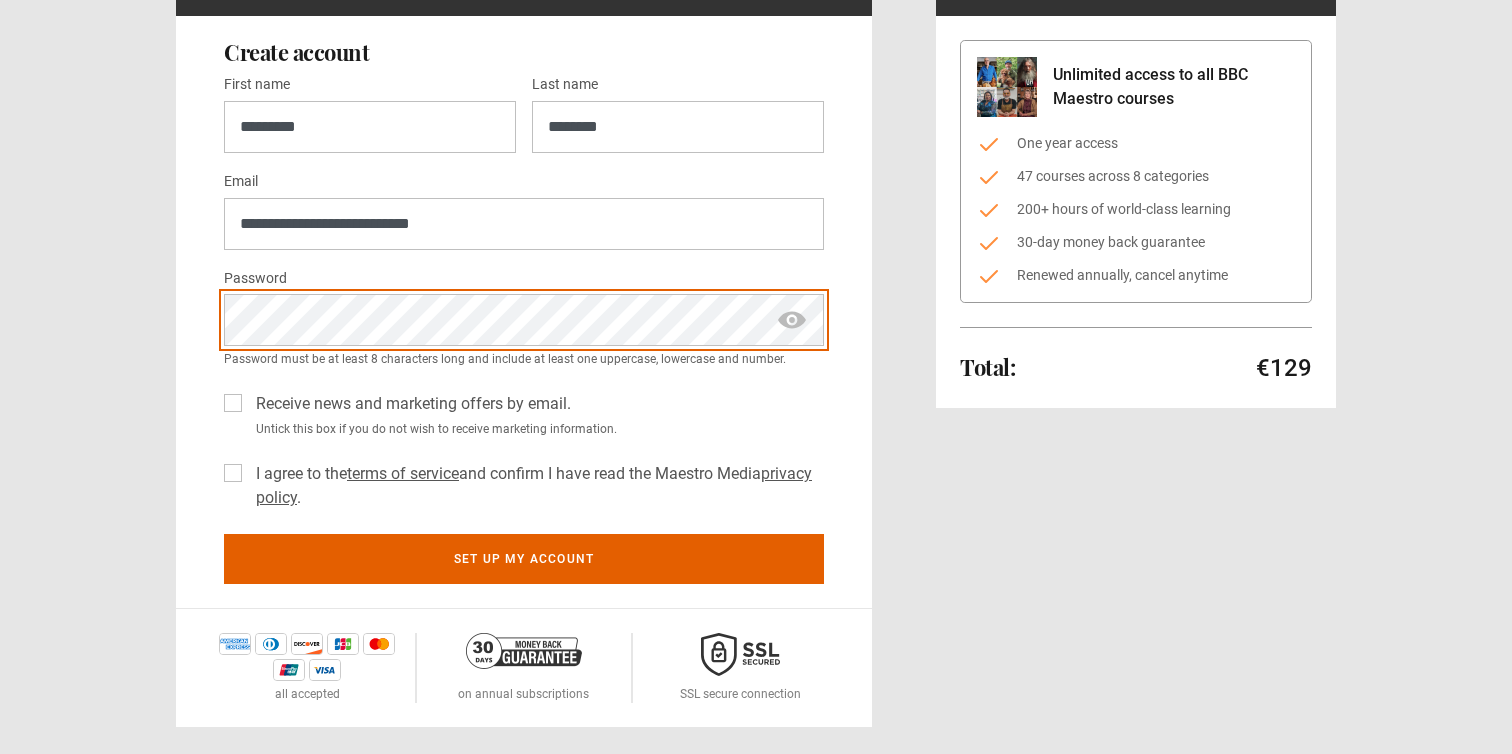 scroll, scrollTop: 198, scrollLeft: 0, axis: vertical 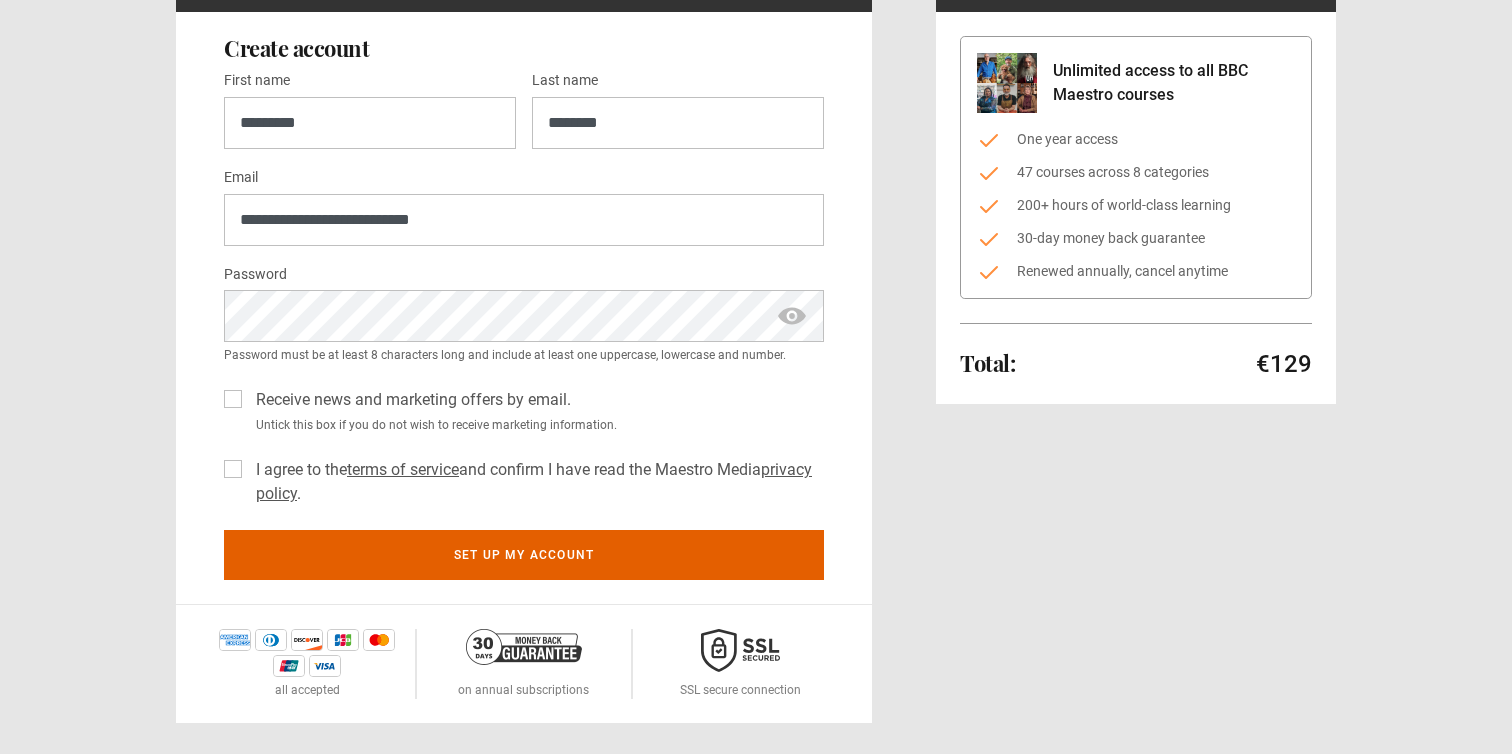 click on "Receive news and marketing offers by email." at bounding box center (409, 400) 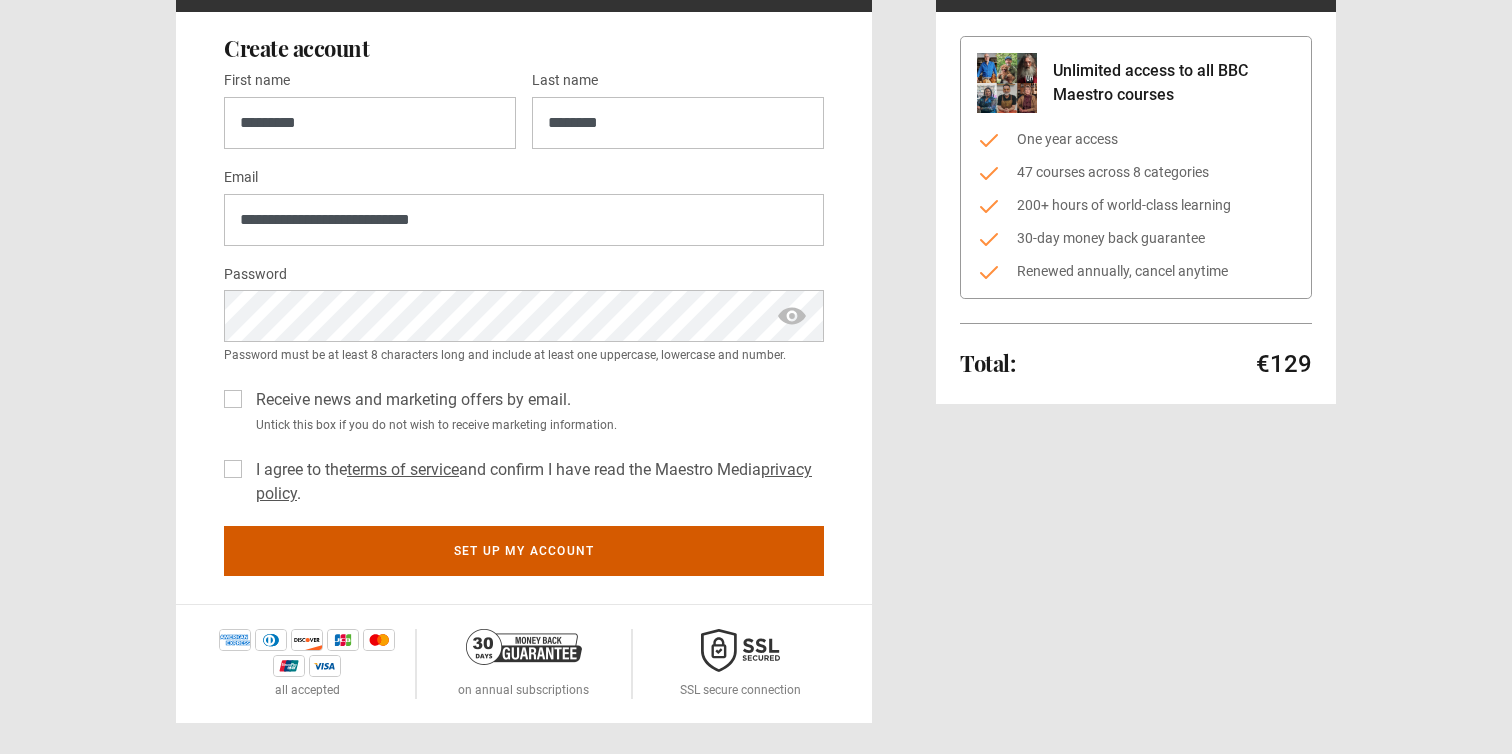 click on "Set up my account" at bounding box center [524, 551] 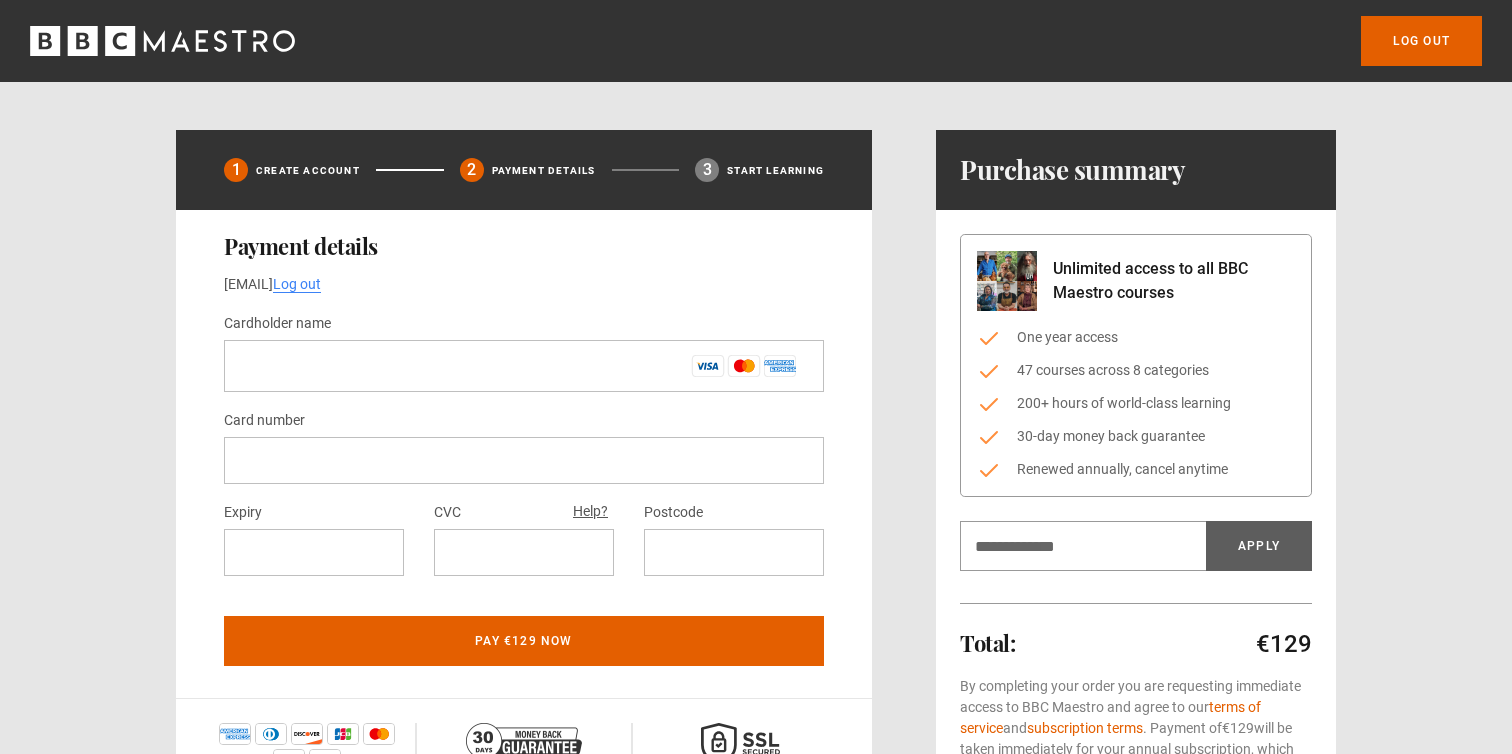scroll, scrollTop: 0, scrollLeft: 0, axis: both 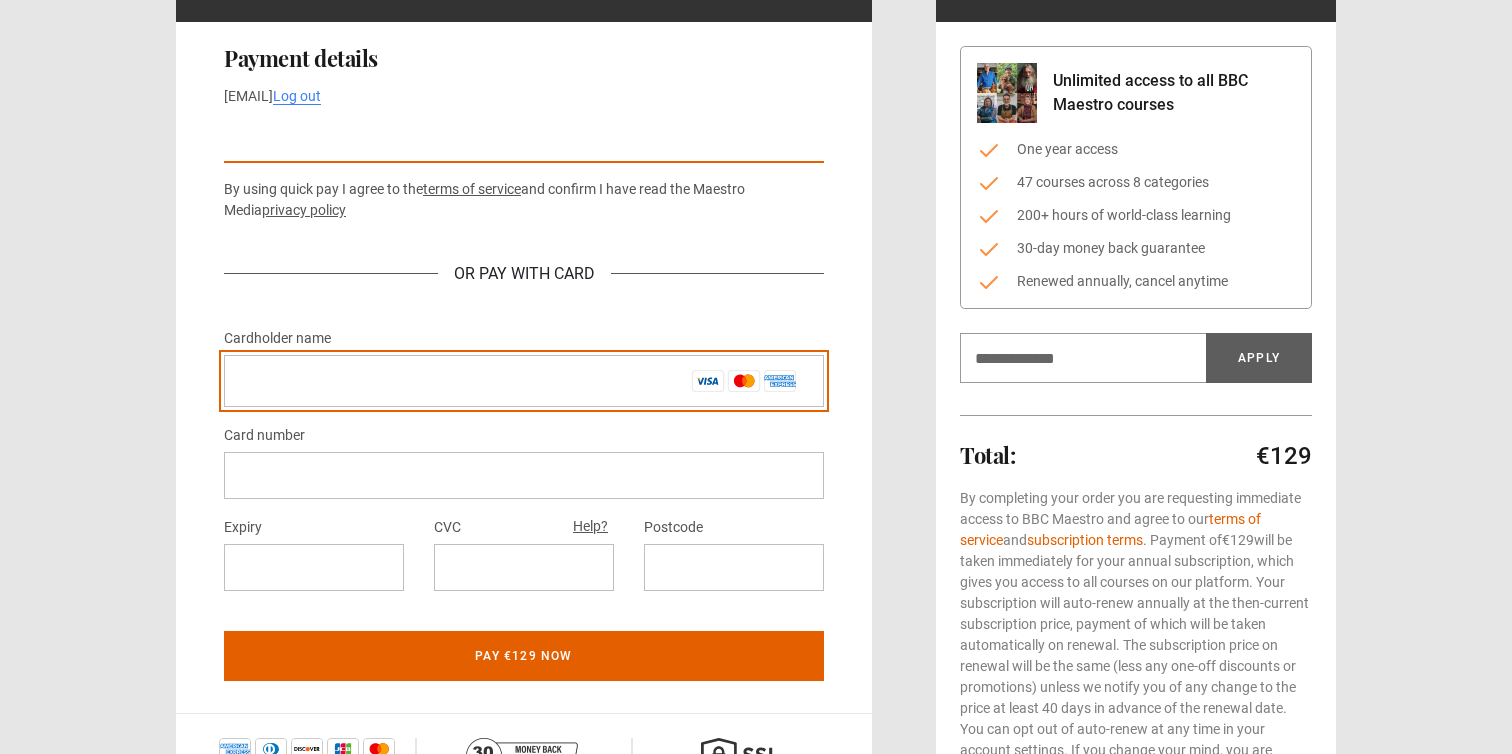 click on "Cardholder name  *" at bounding box center [524, 381] 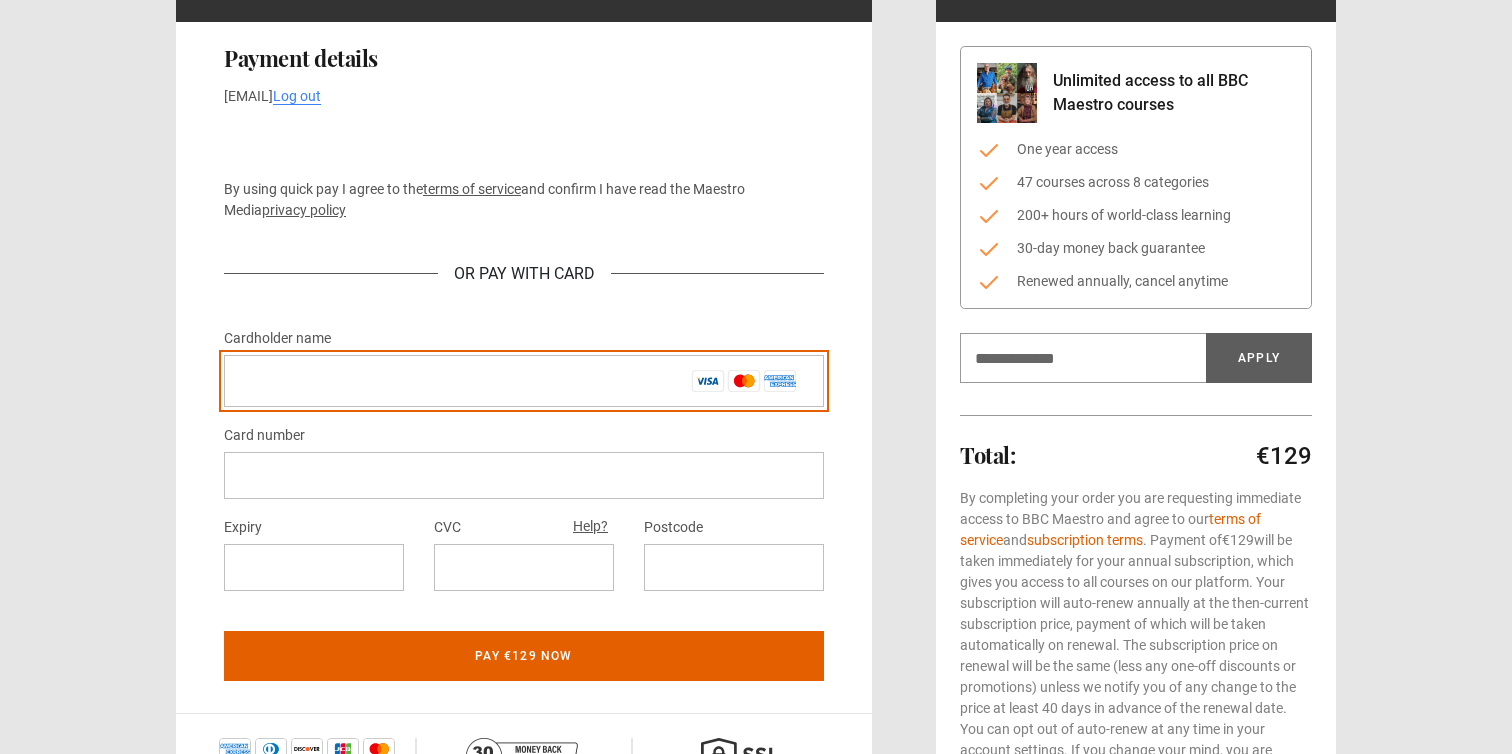 click on "Cardholder name  *" at bounding box center [524, 381] 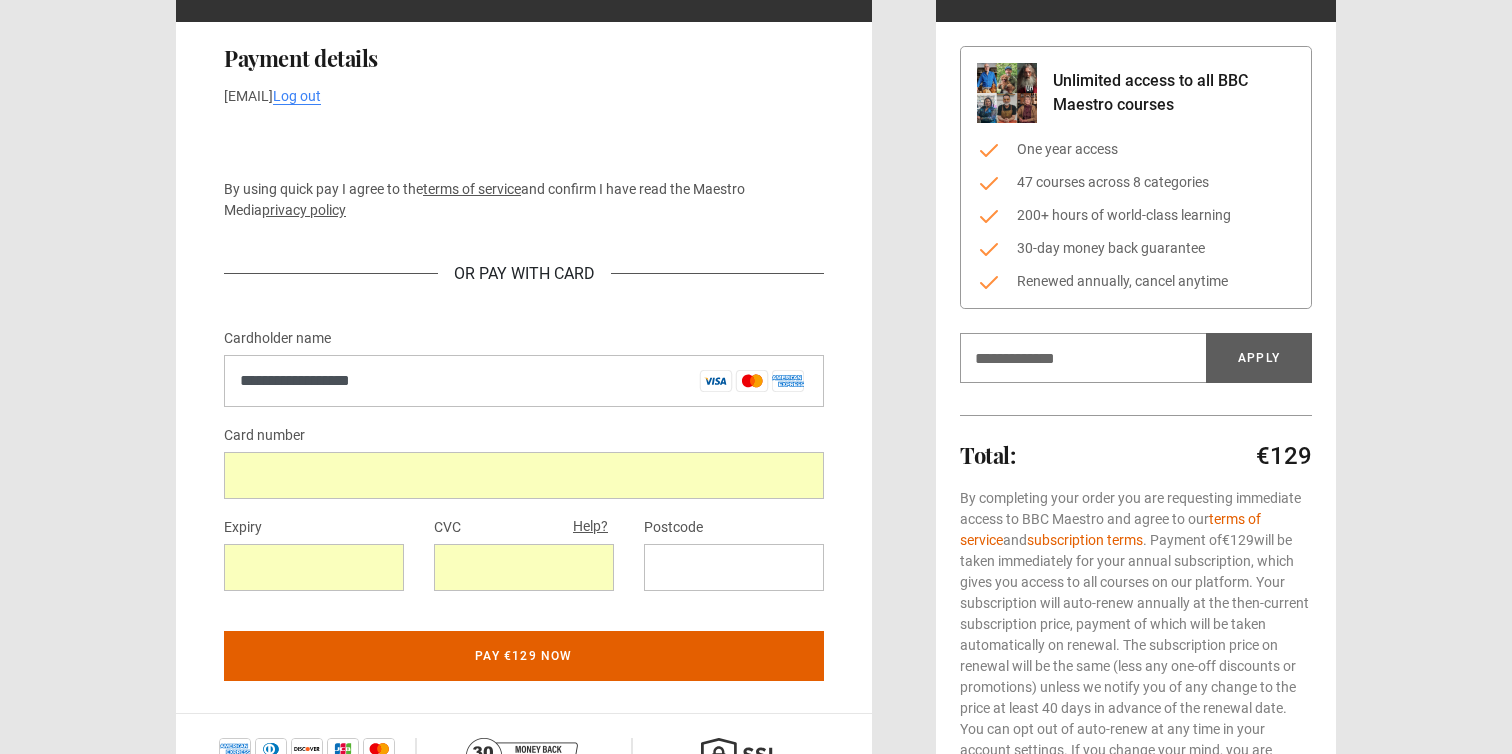 click at bounding box center [524, 567] 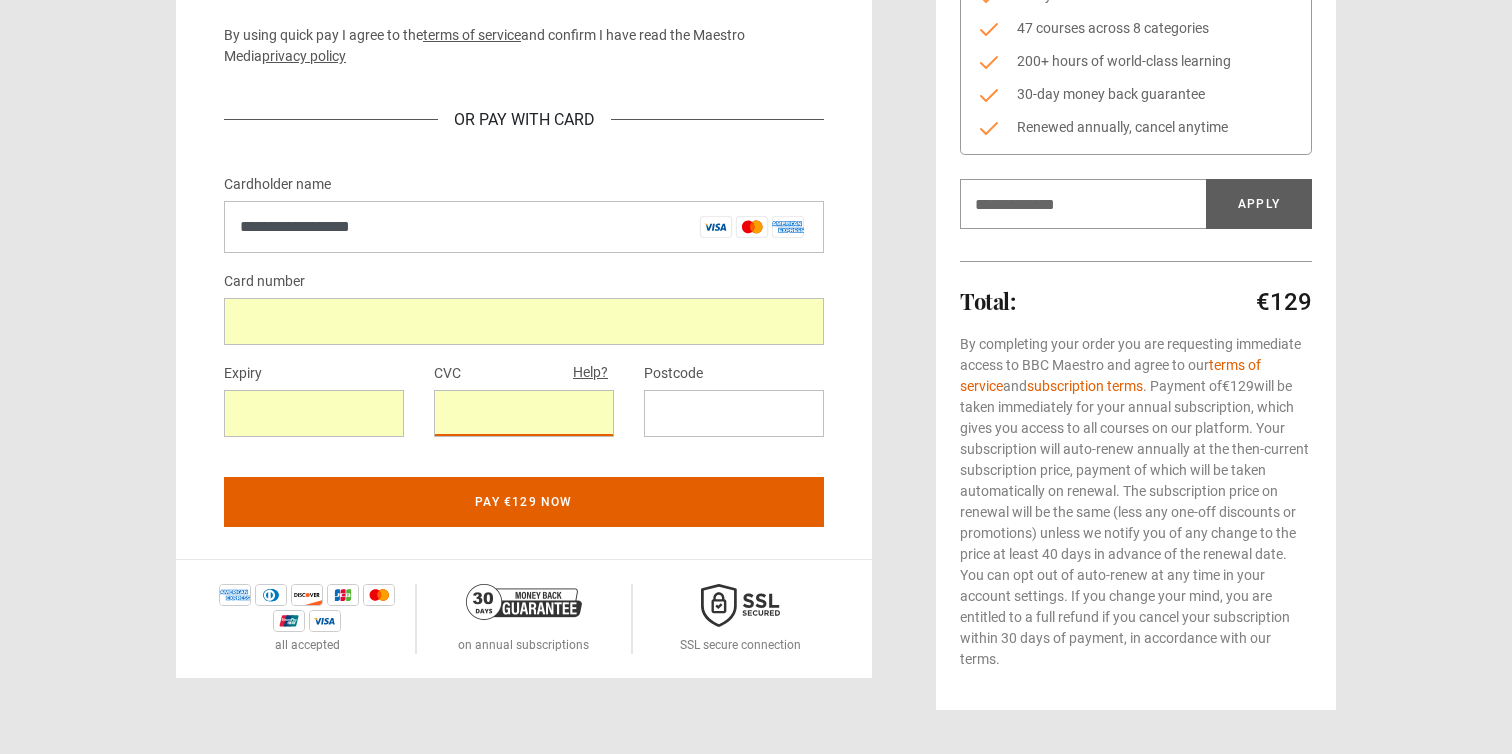 scroll, scrollTop: 346, scrollLeft: 0, axis: vertical 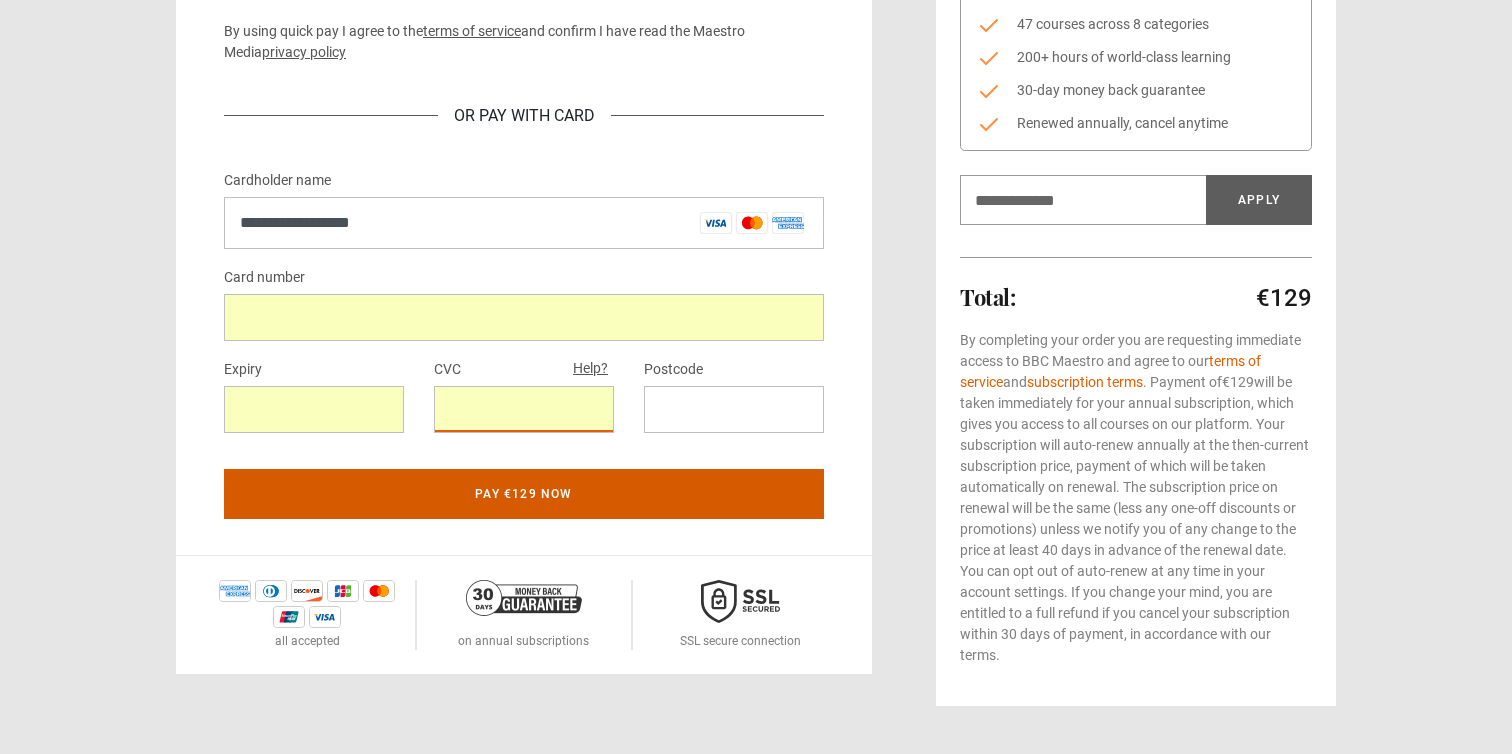 click on "Pay €129 now" at bounding box center (524, 494) 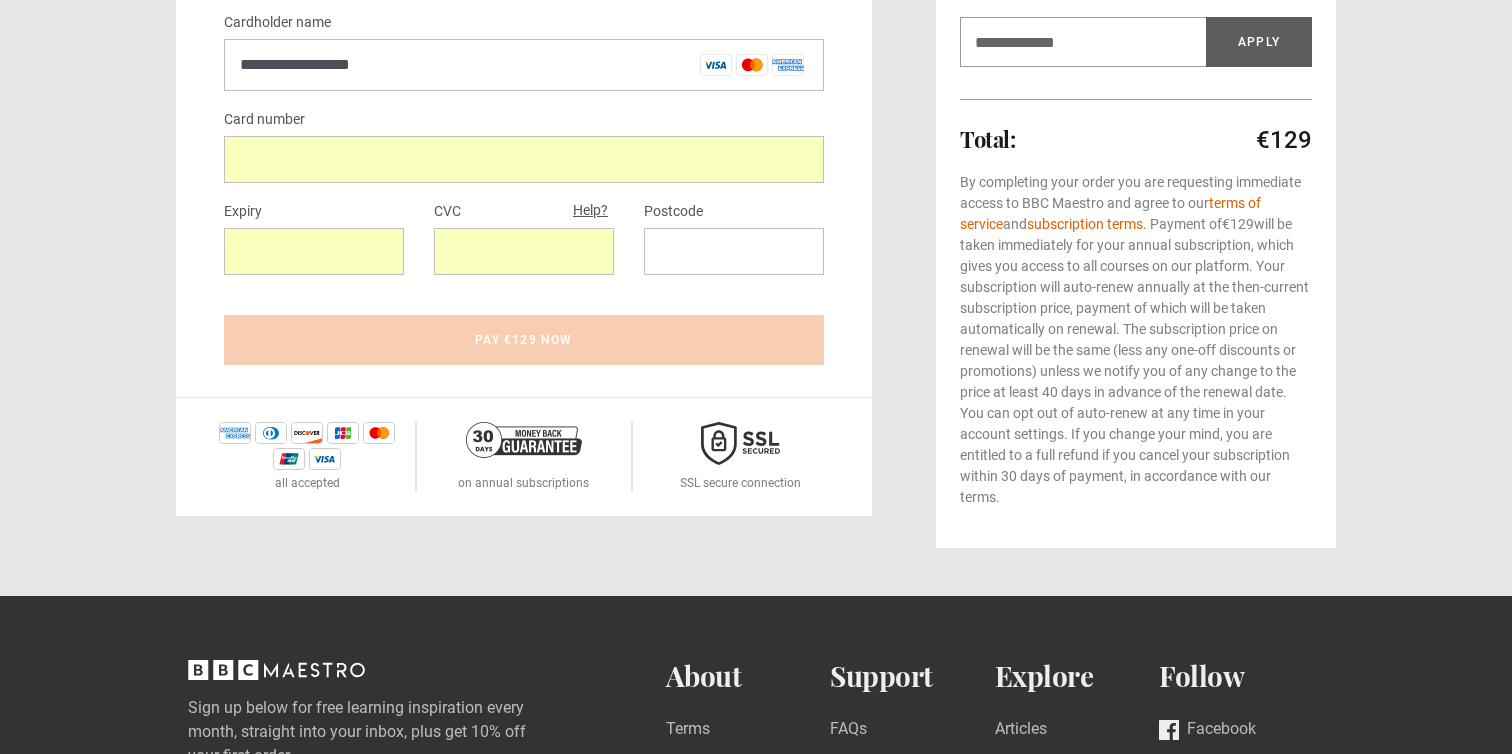 scroll, scrollTop: 0, scrollLeft: 0, axis: both 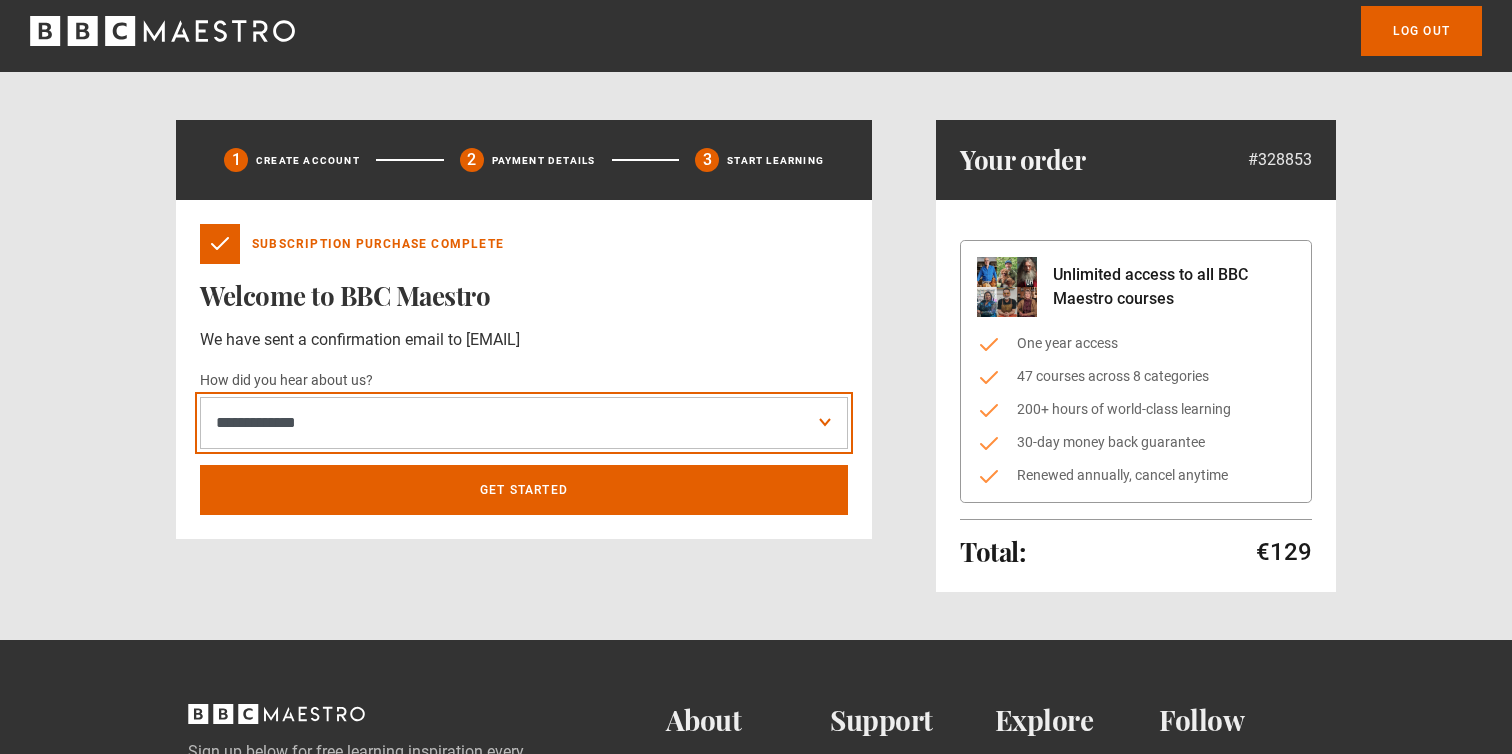 click on "**********" at bounding box center [524, 423] 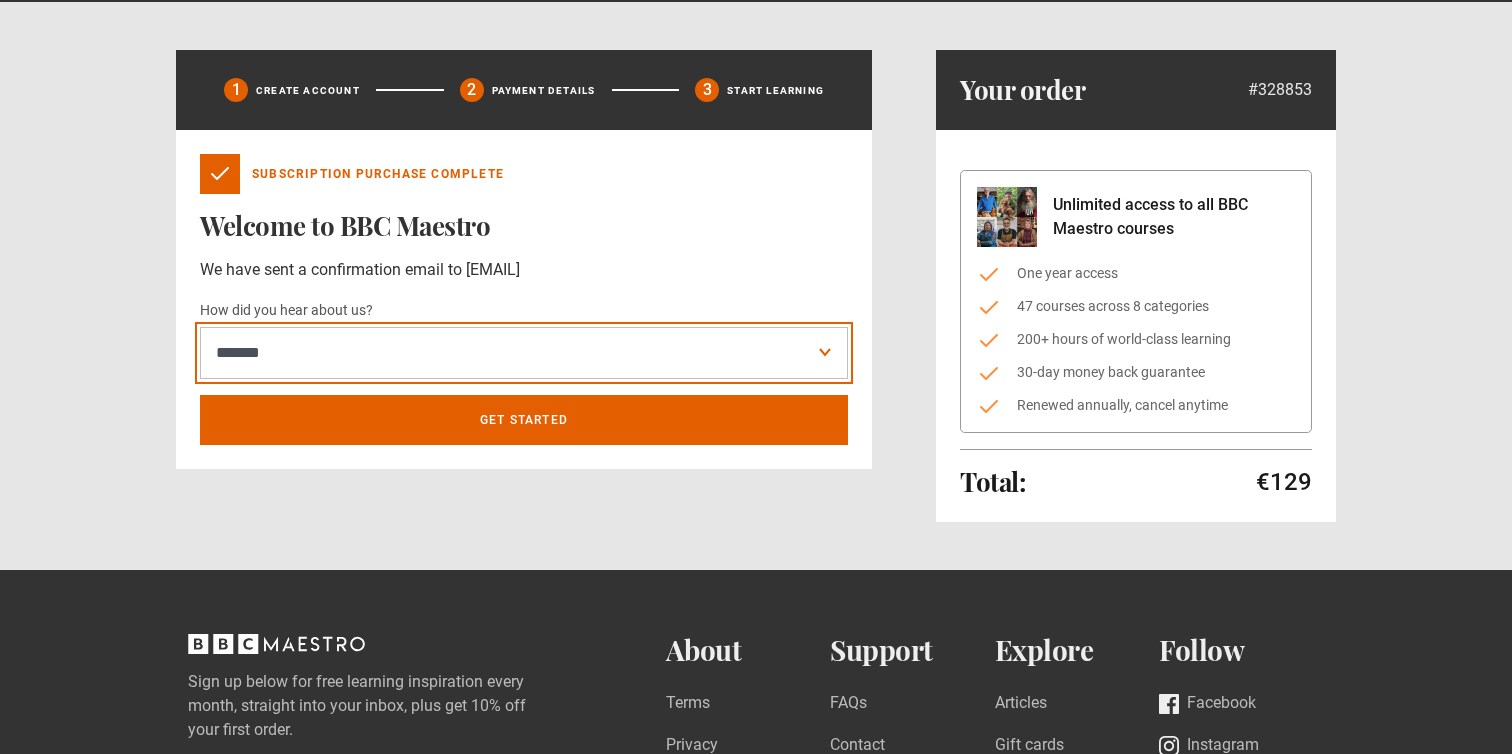 scroll, scrollTop: 82, scrollLeft: 0, axis: vertical 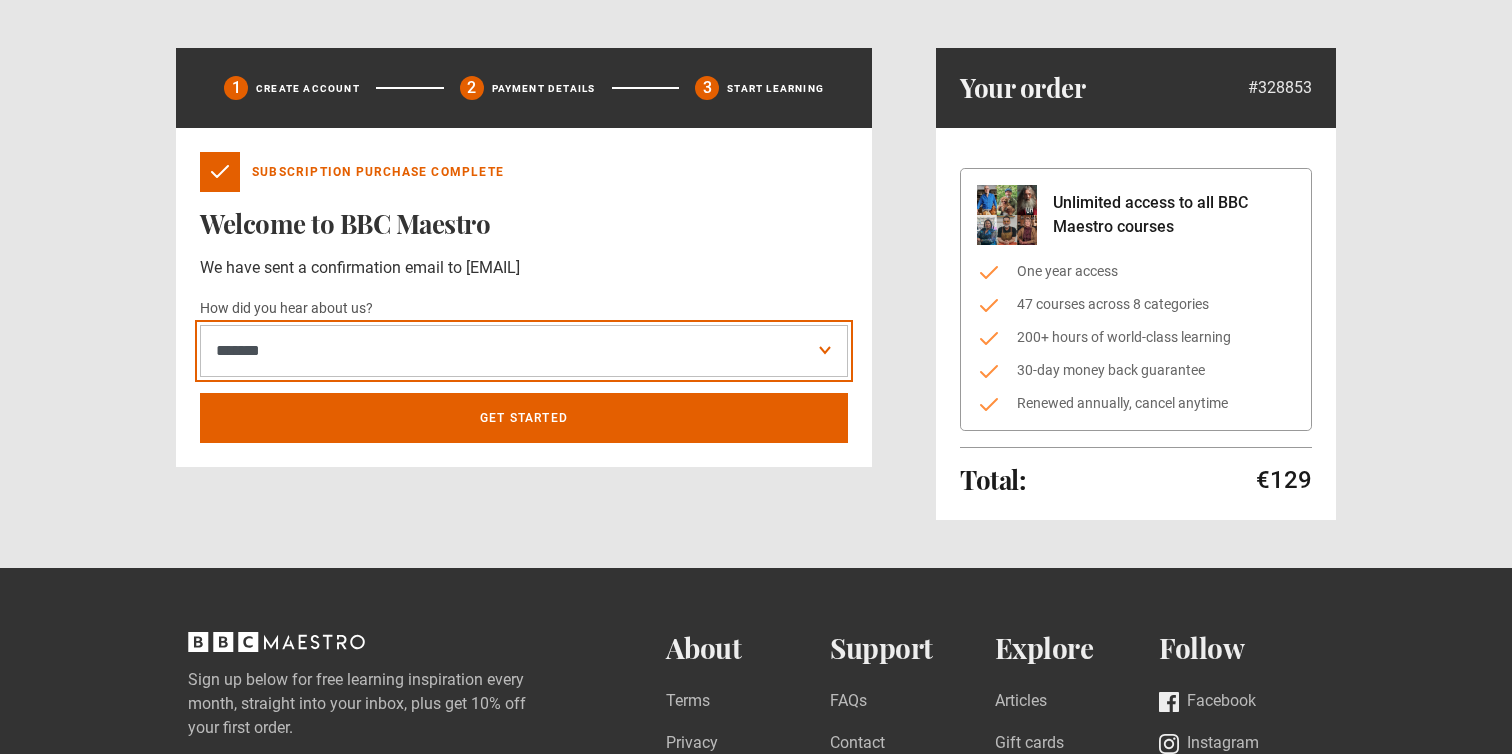 click on "**********" at bounding box center (524, 351) 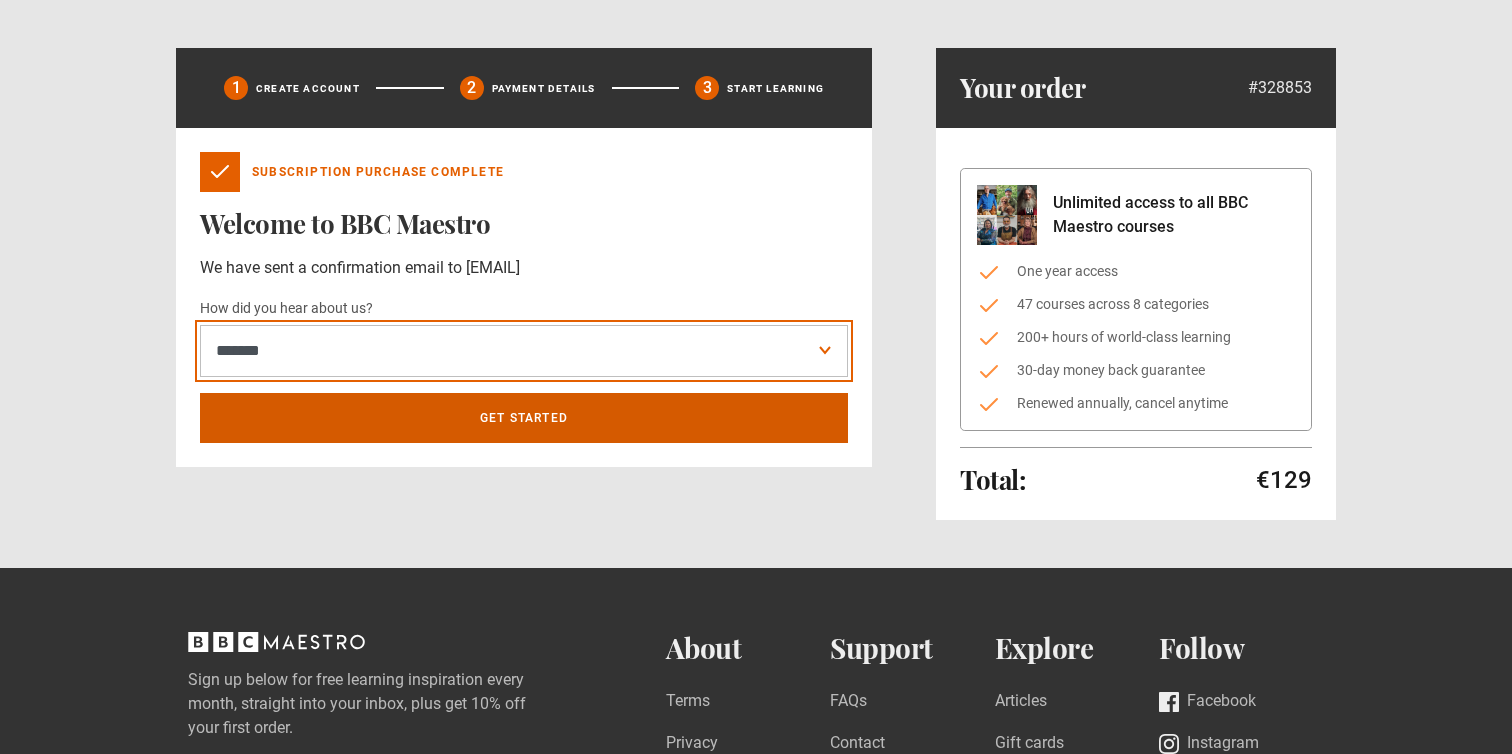 scroll, scrollTop: 0, scrollLeft: 0, axis: both 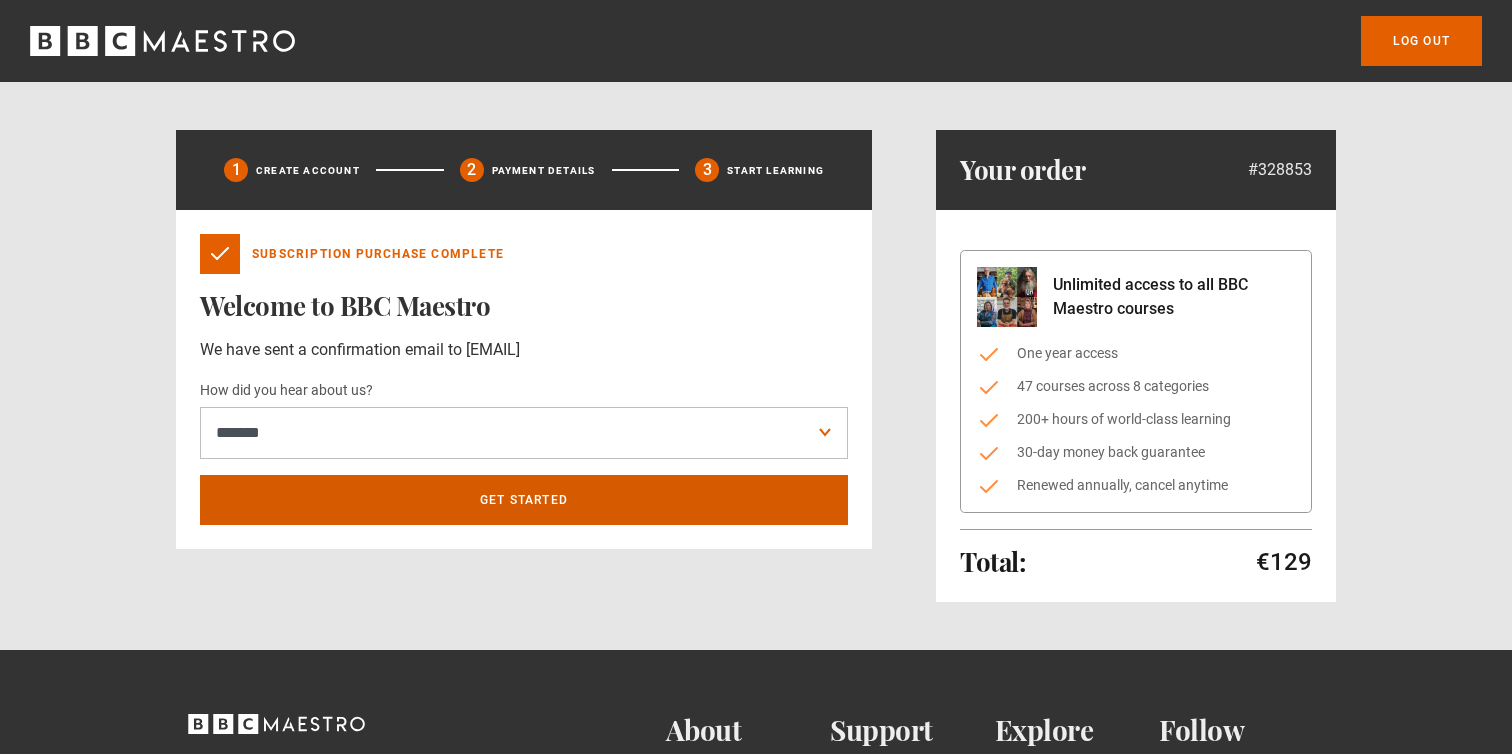 click on "Get Started" at bounding box center (524, 500) 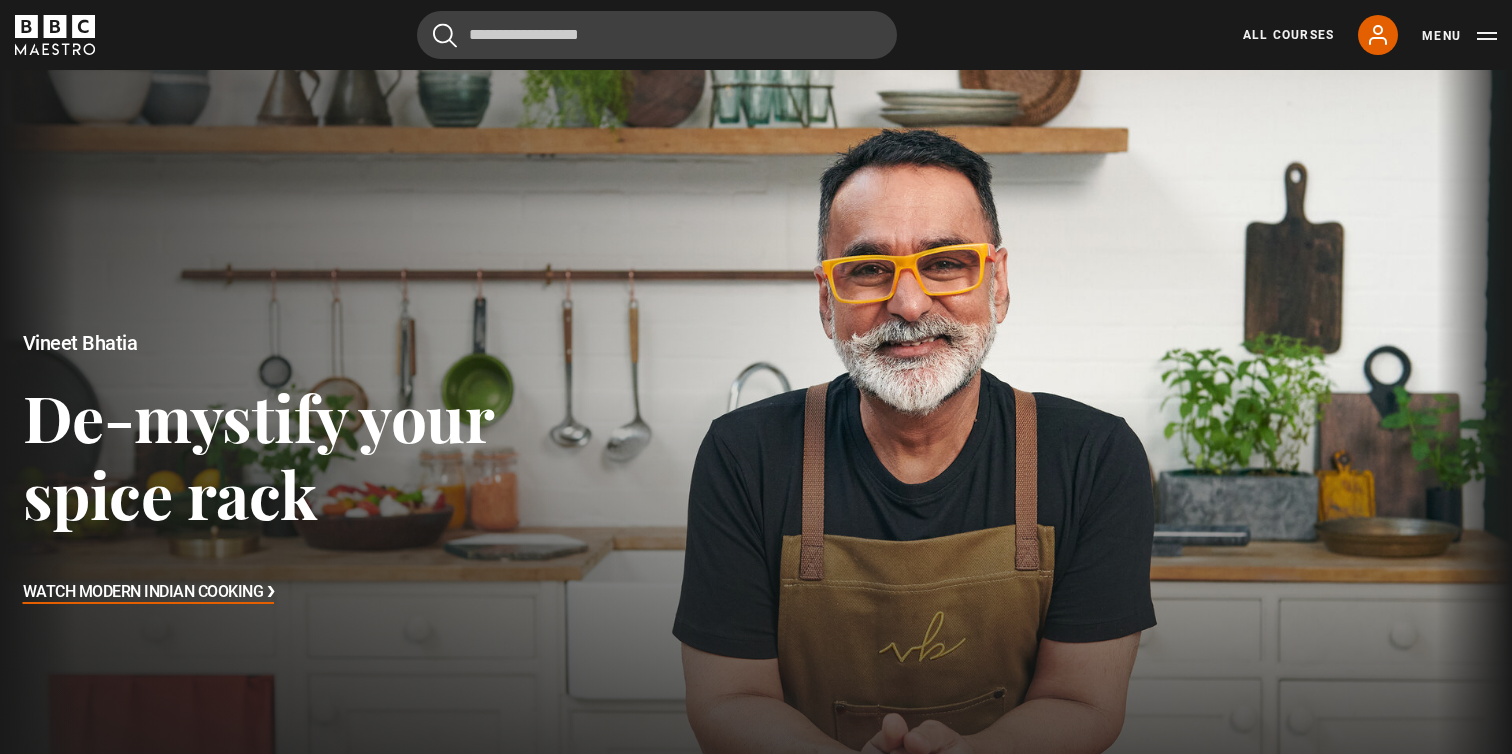 scroll, scrollTop: 694, scrollLeft: 0, axis: vertical 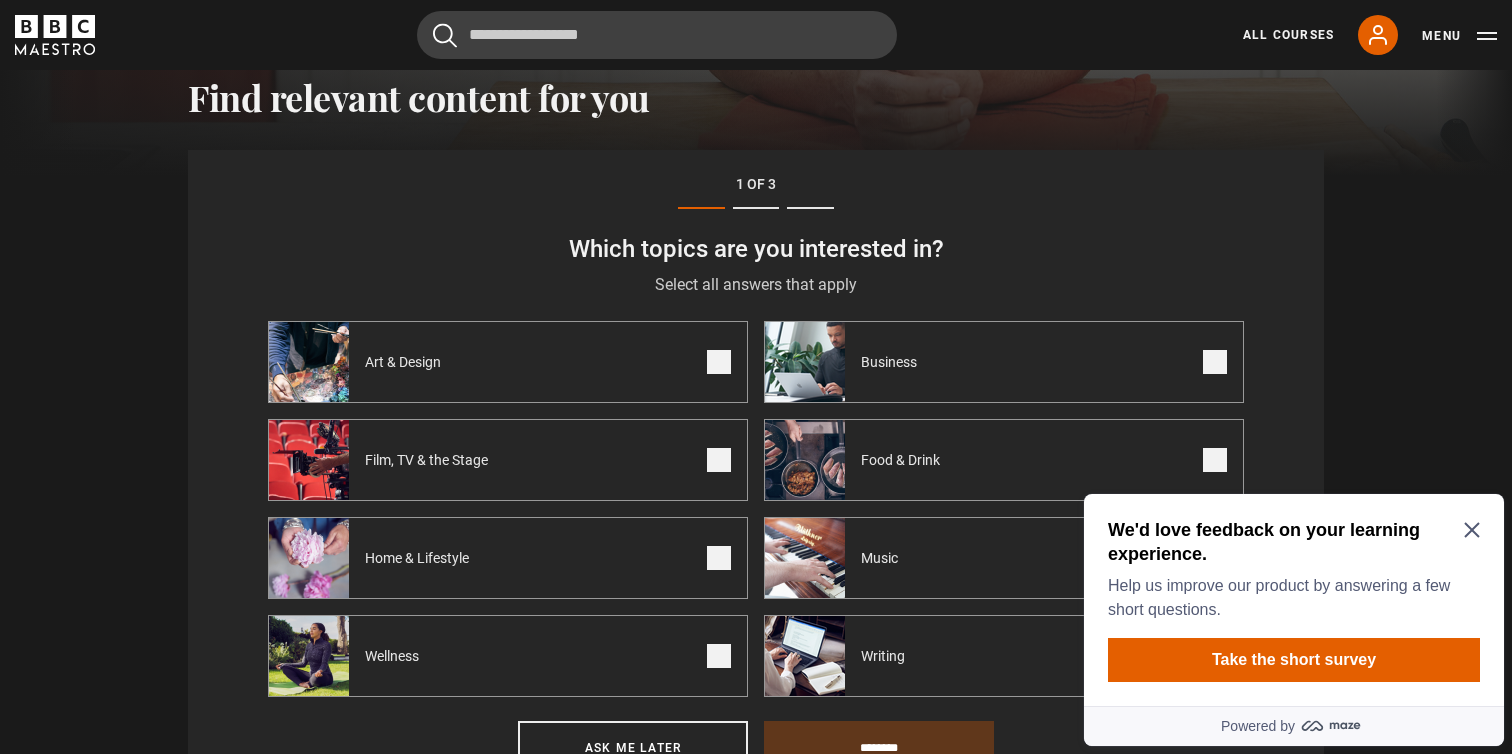 click at bounding box center (1215, 362) 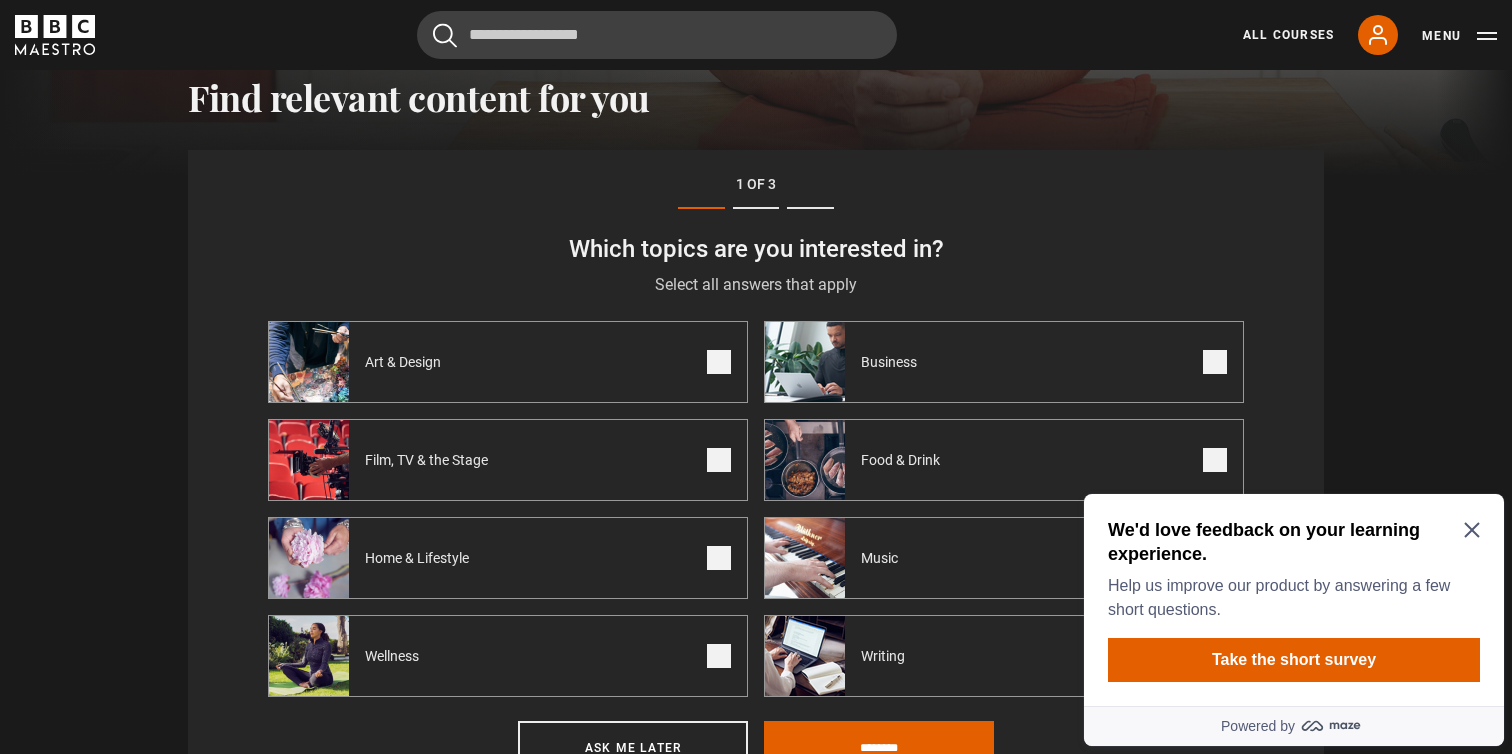click 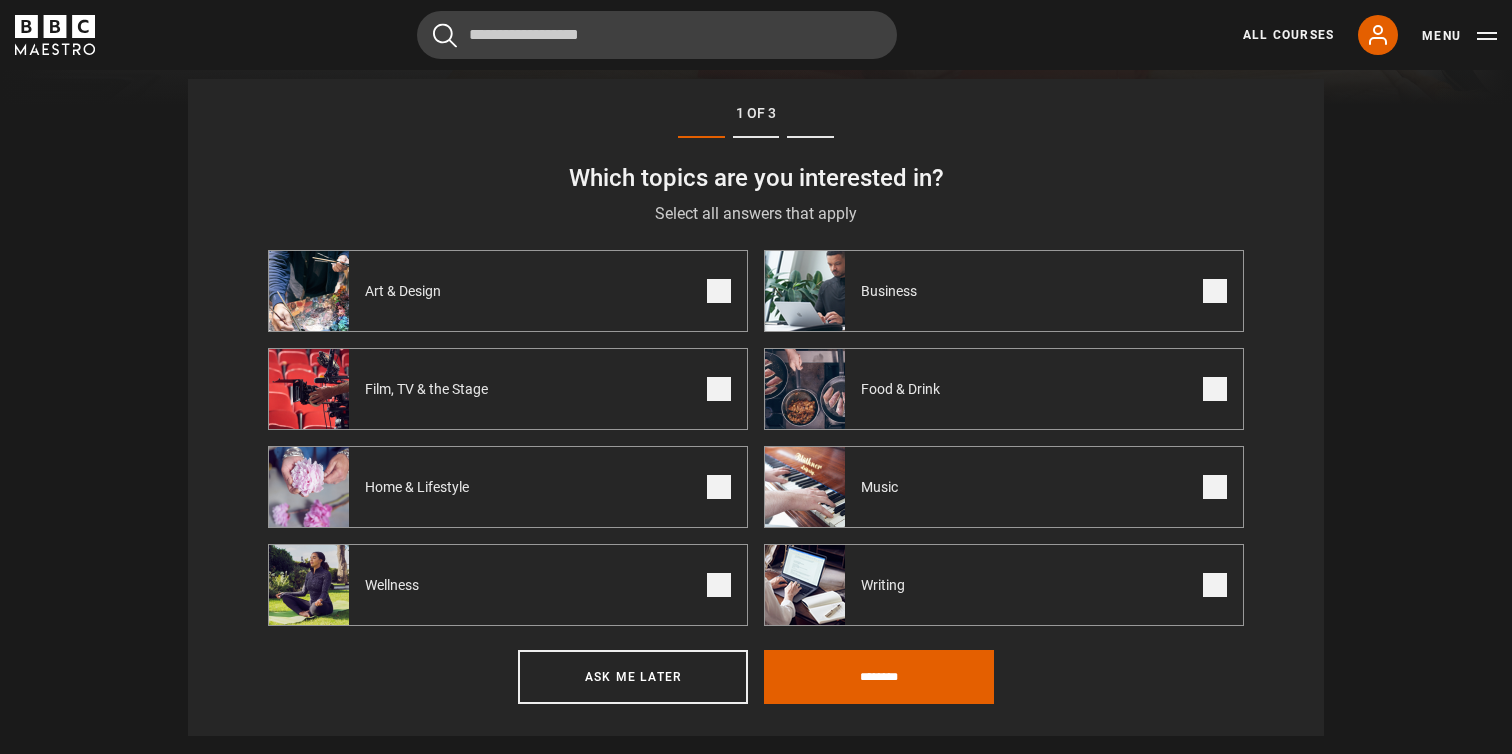 scroll, scrollTop: 771, scrollLeft: 0, axis: vertical 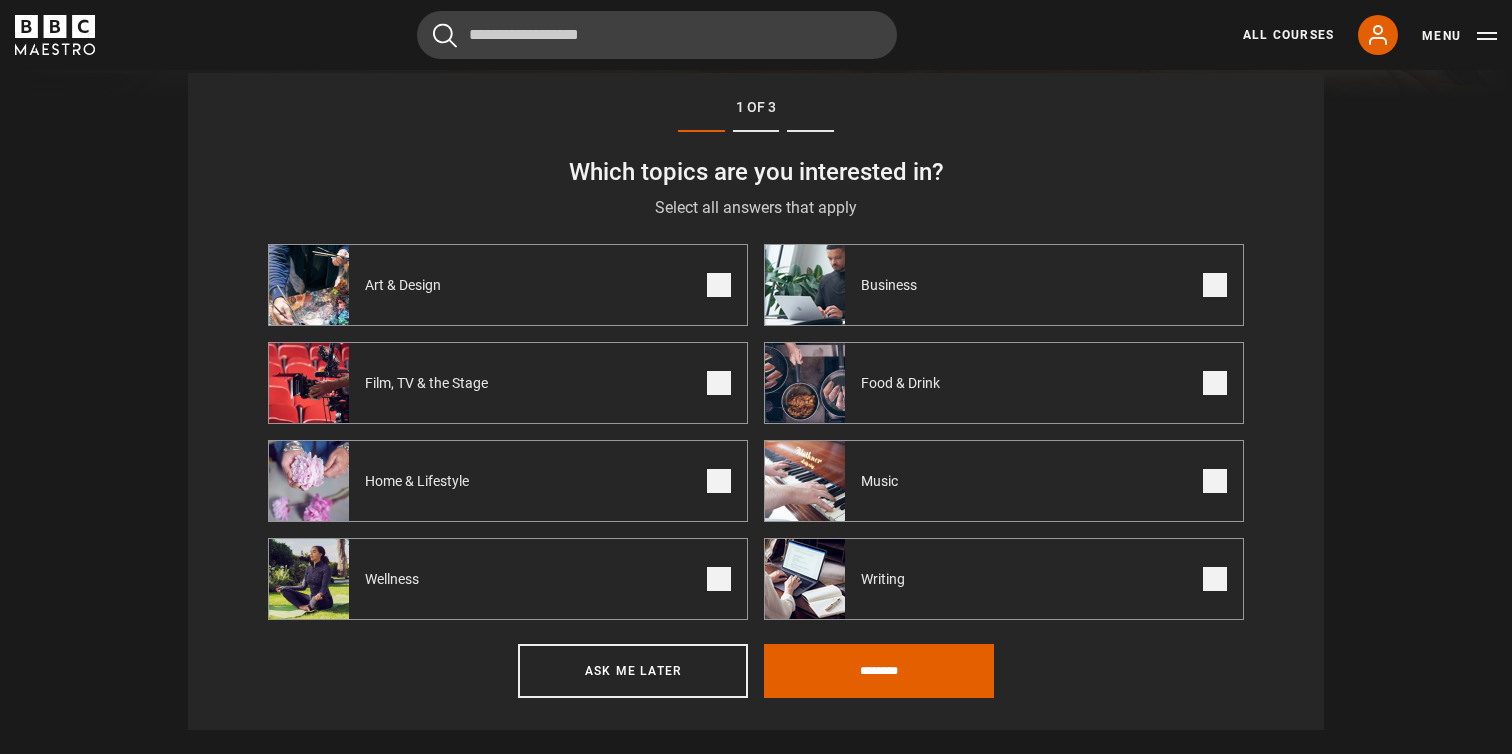 click at bounding box center (1215, 579) 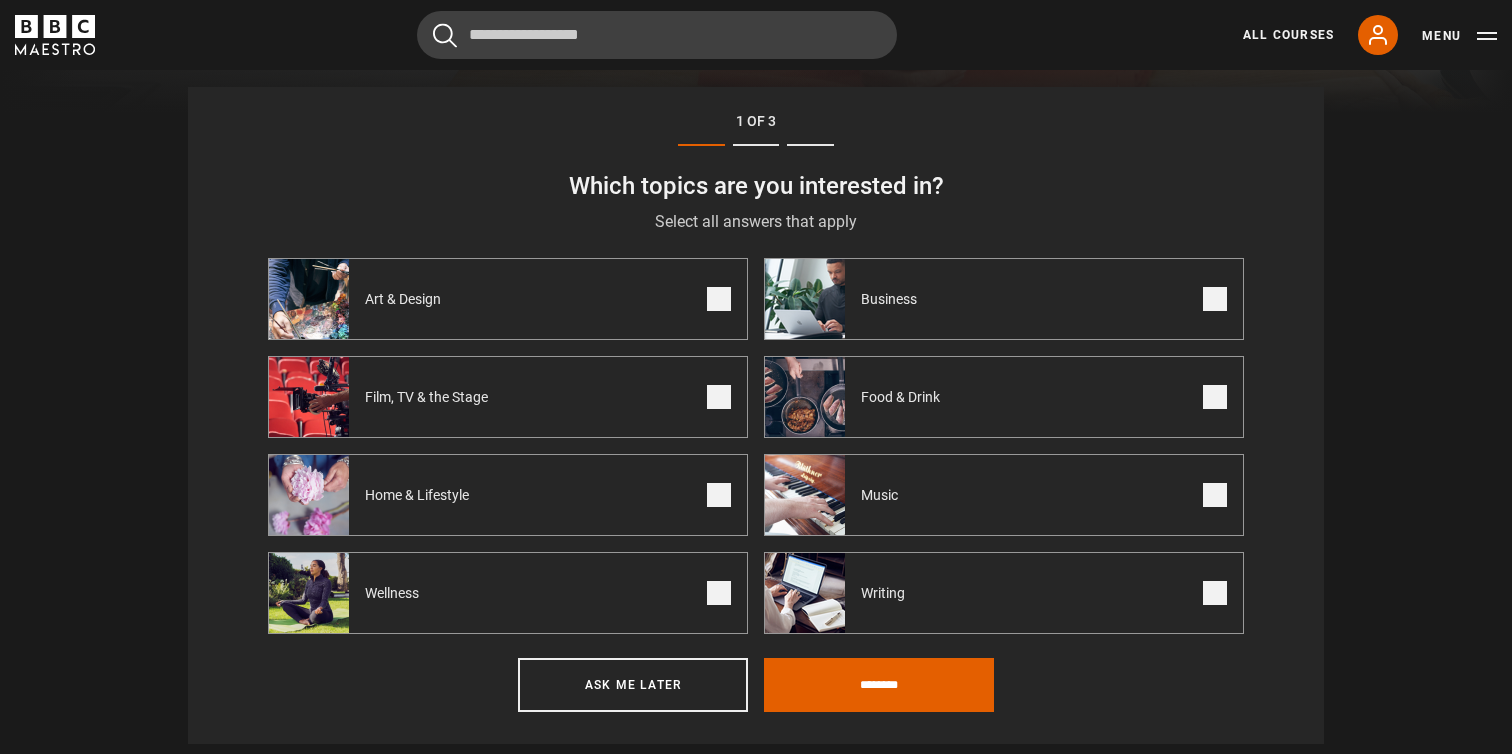 scroll, scrollTop: 766, scrollLeft: 0, axis: vertical 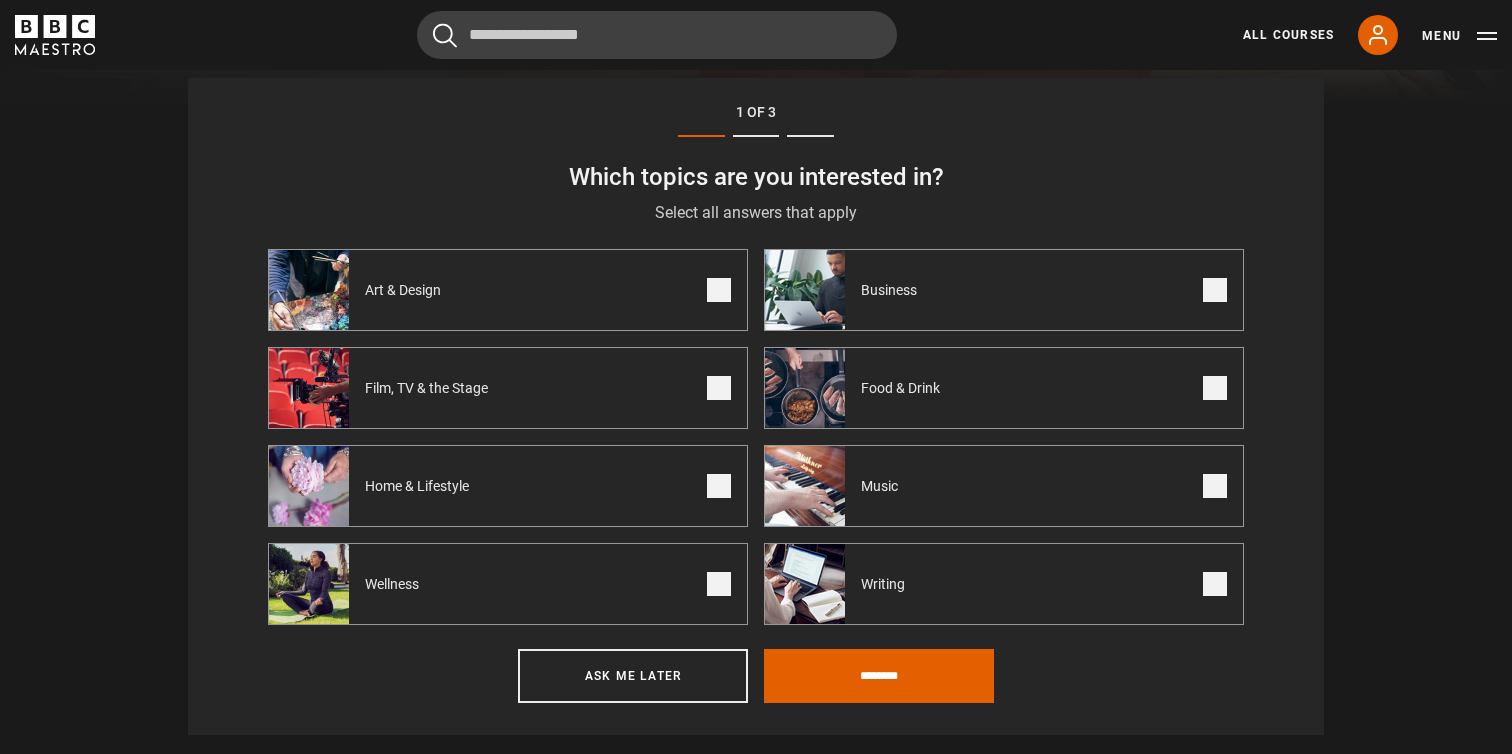click at bounding box center (719, 290) 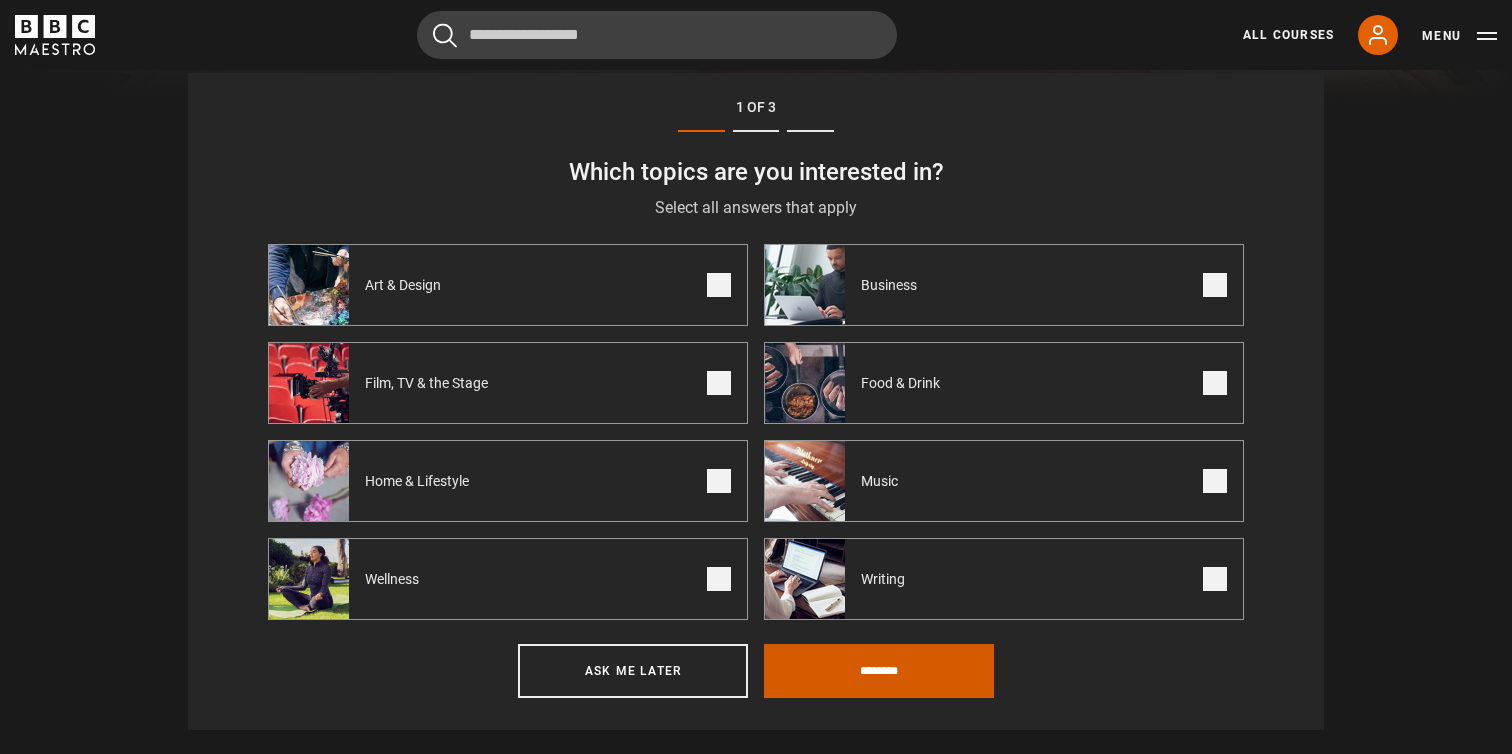 click on "********" at bounding box center (879, 671) 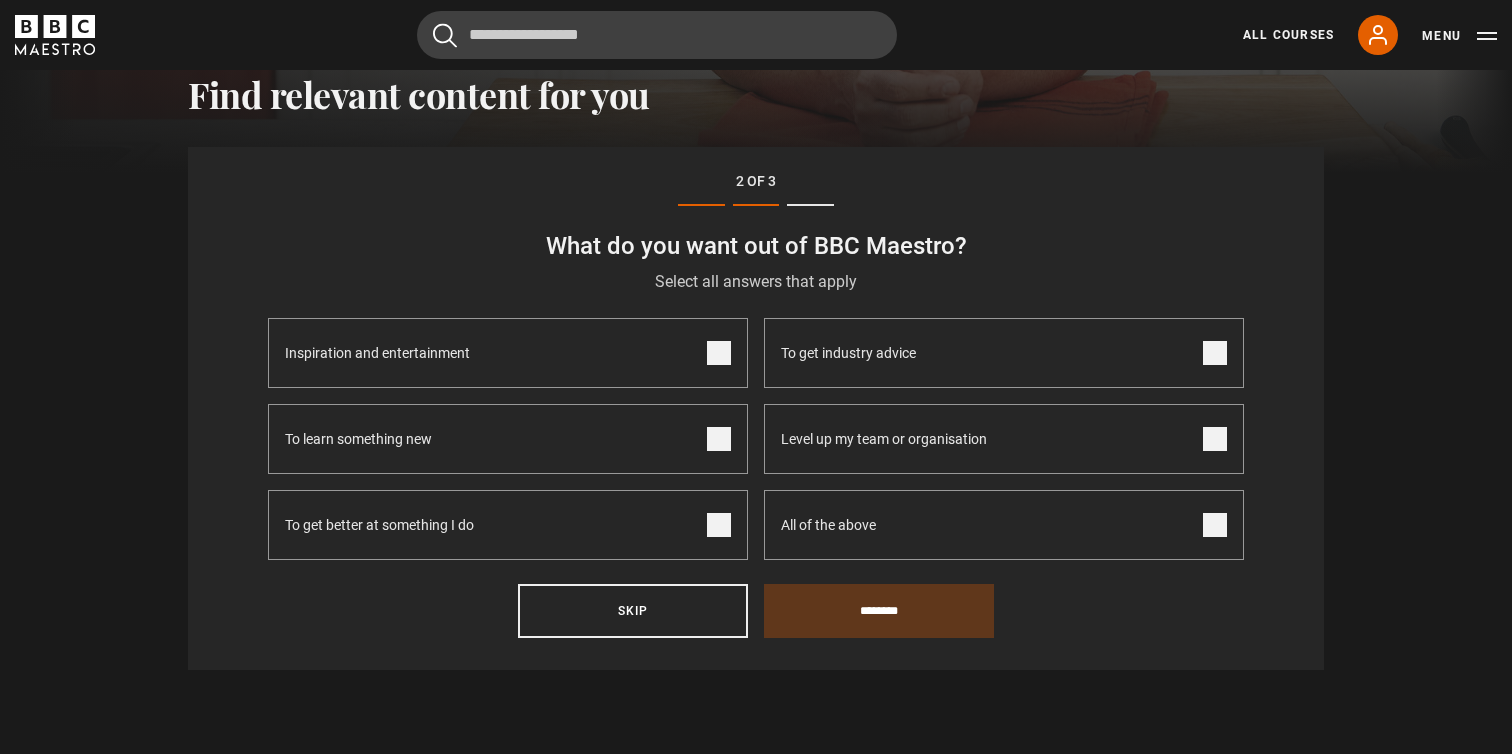 scroll, scrollTop: 694, scrollLeft: 0, axis: vertical 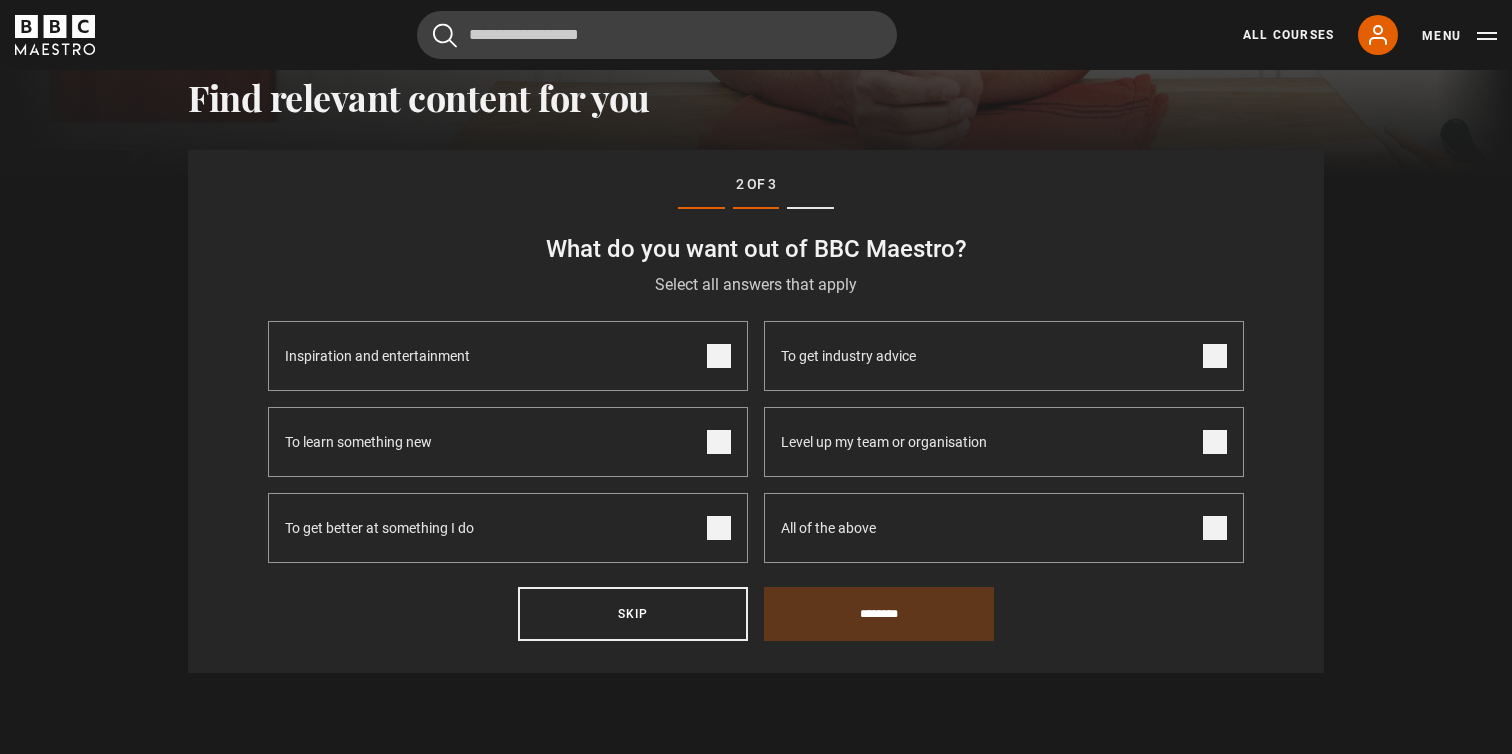 click at bounding box center (1215, 528) 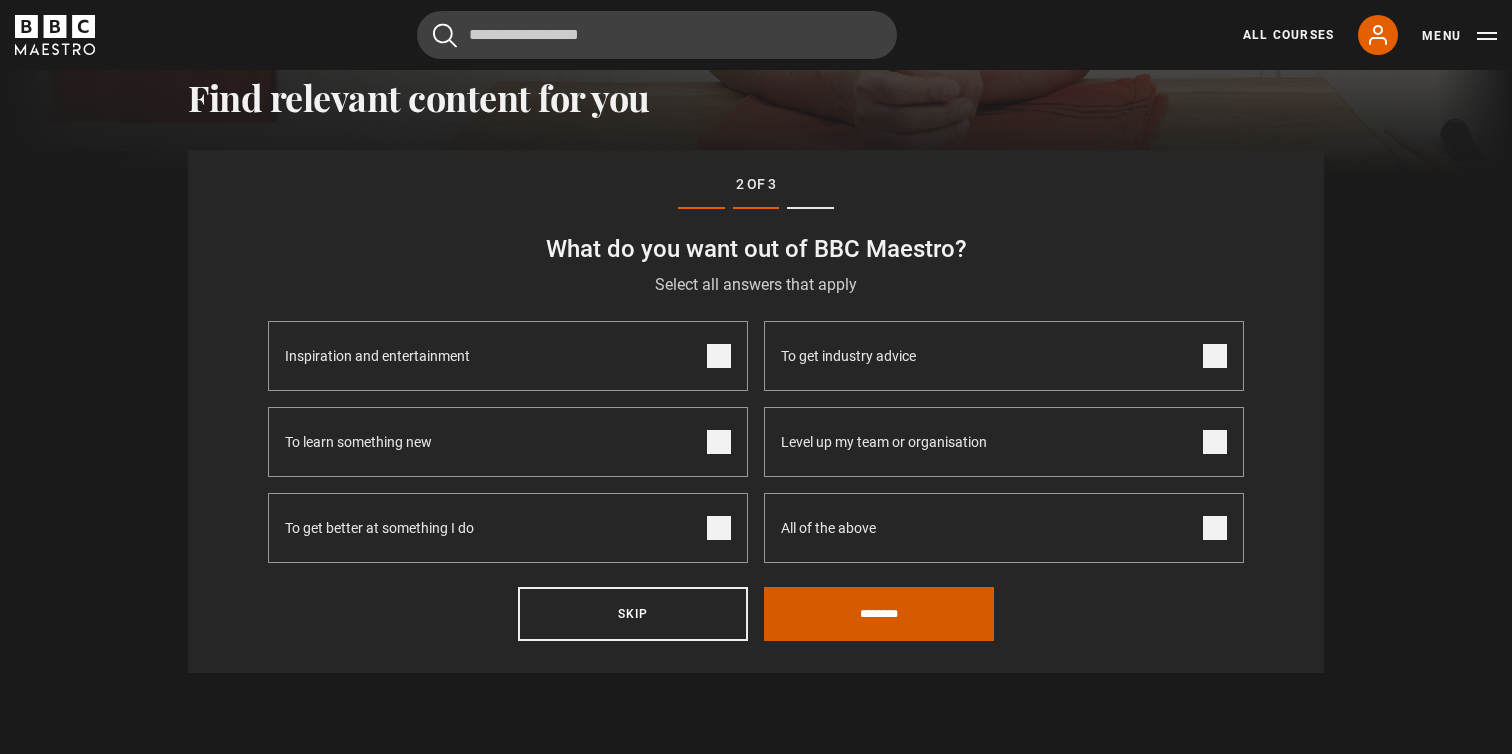 click on "********" at bounding box center [879, 614] 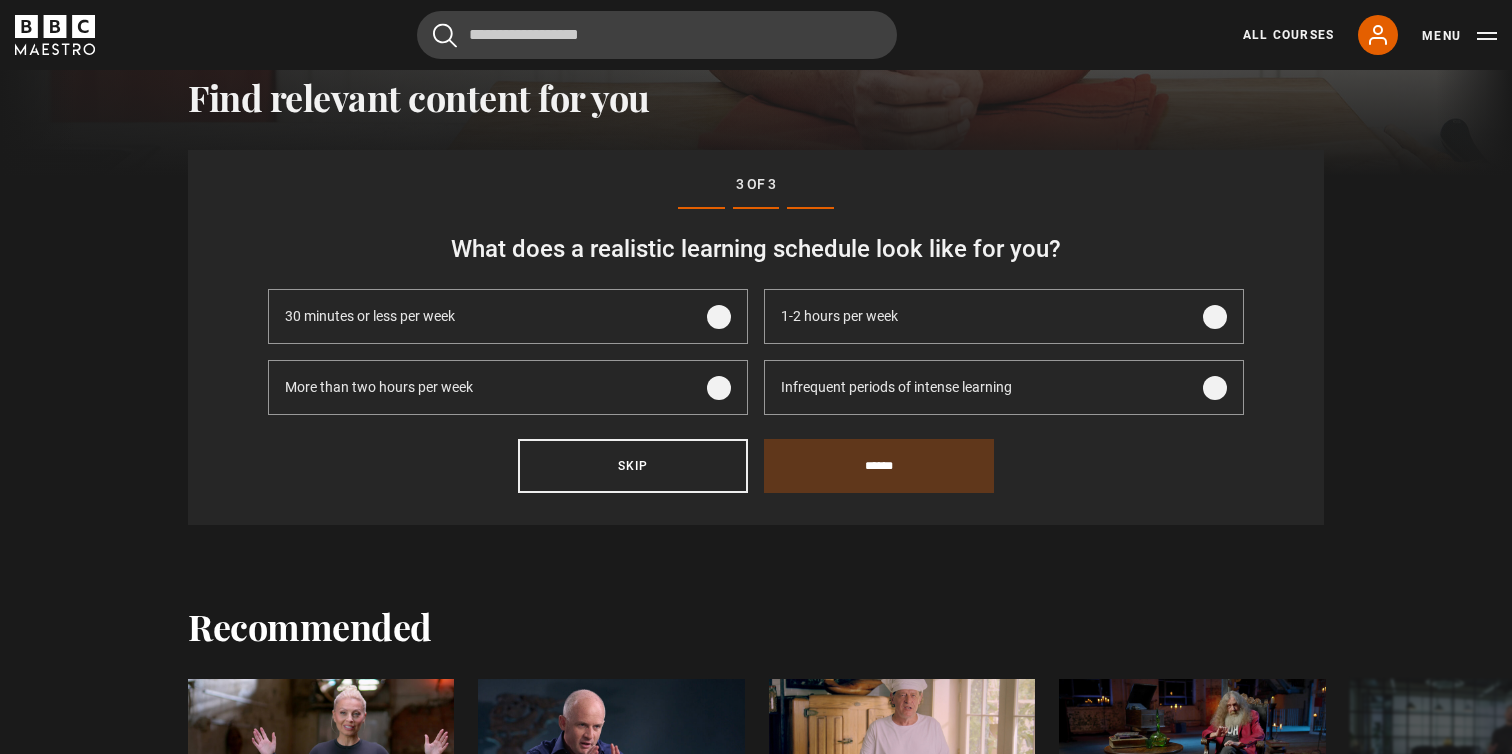 click at bounding box center (1215, 388) 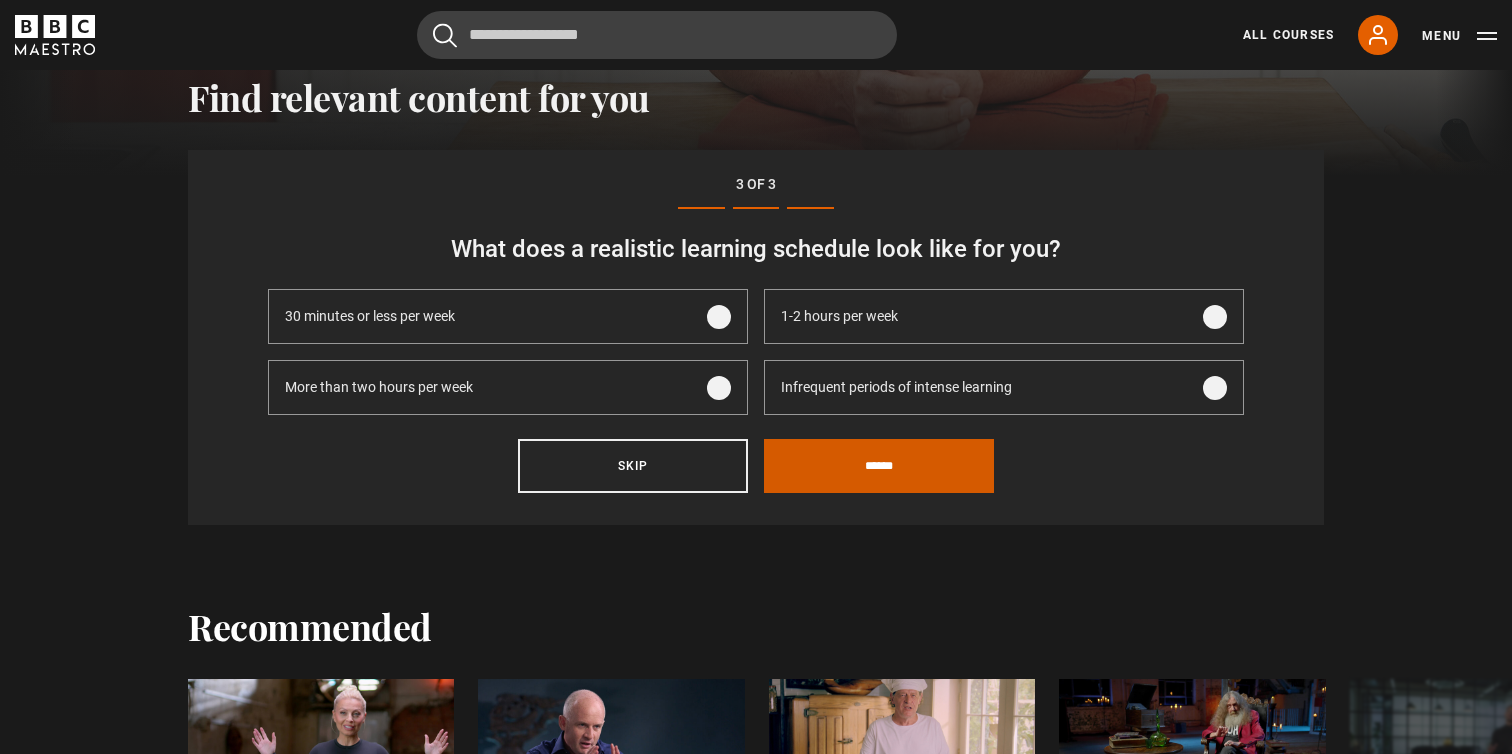click on "******" at bounding box center (879, 466) 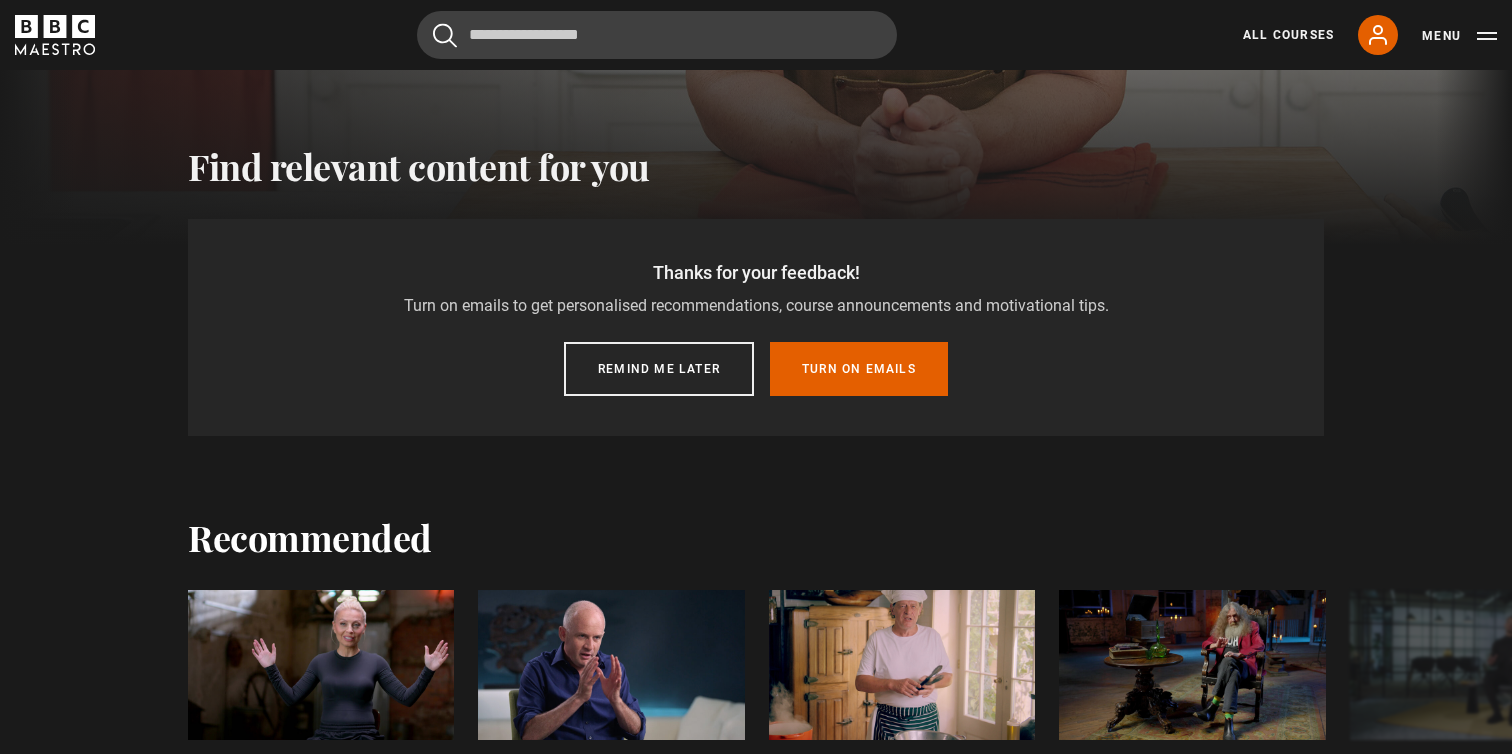 scroll, scrollTop: 620, scrollLeft: 0, axis: vertical 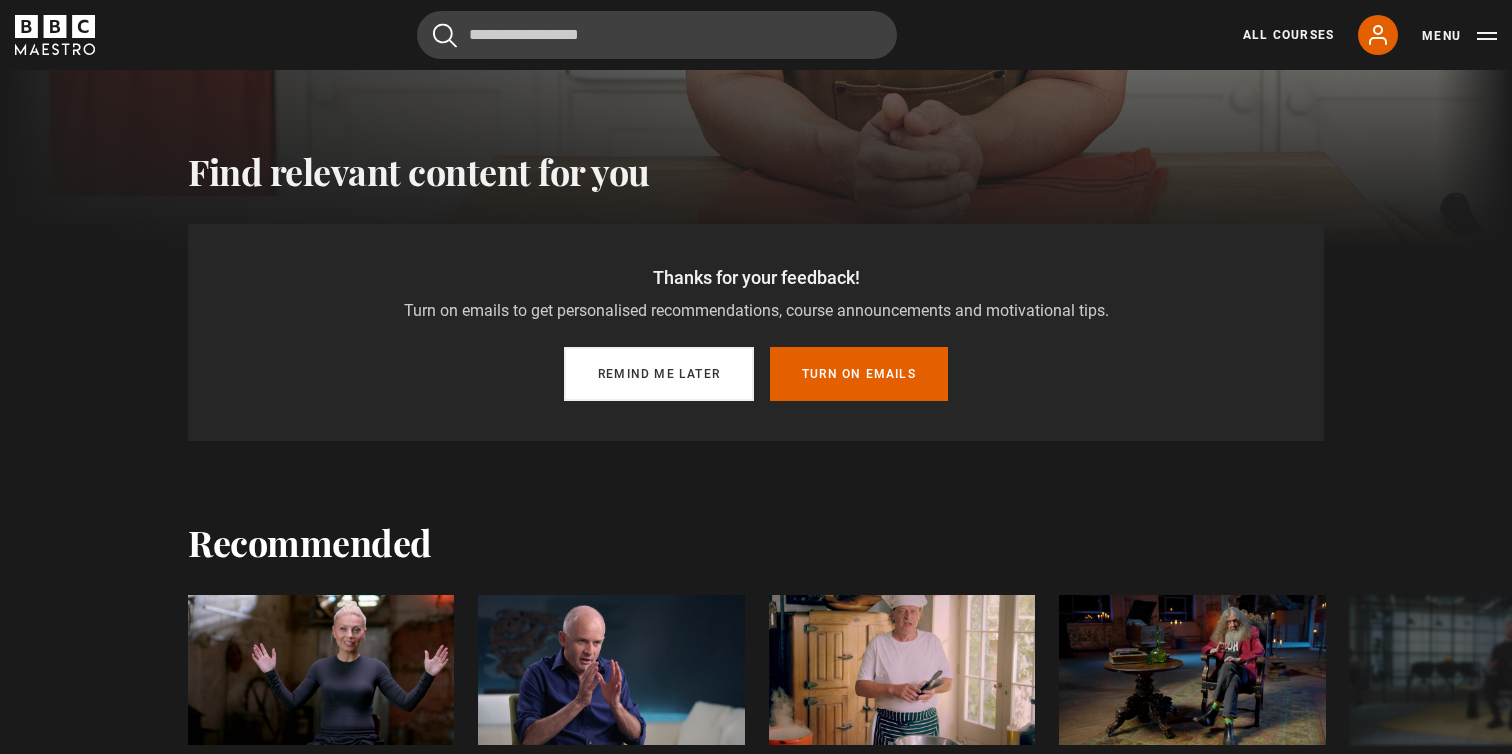 click on "Remind me later" at bounding box center (659, 374) 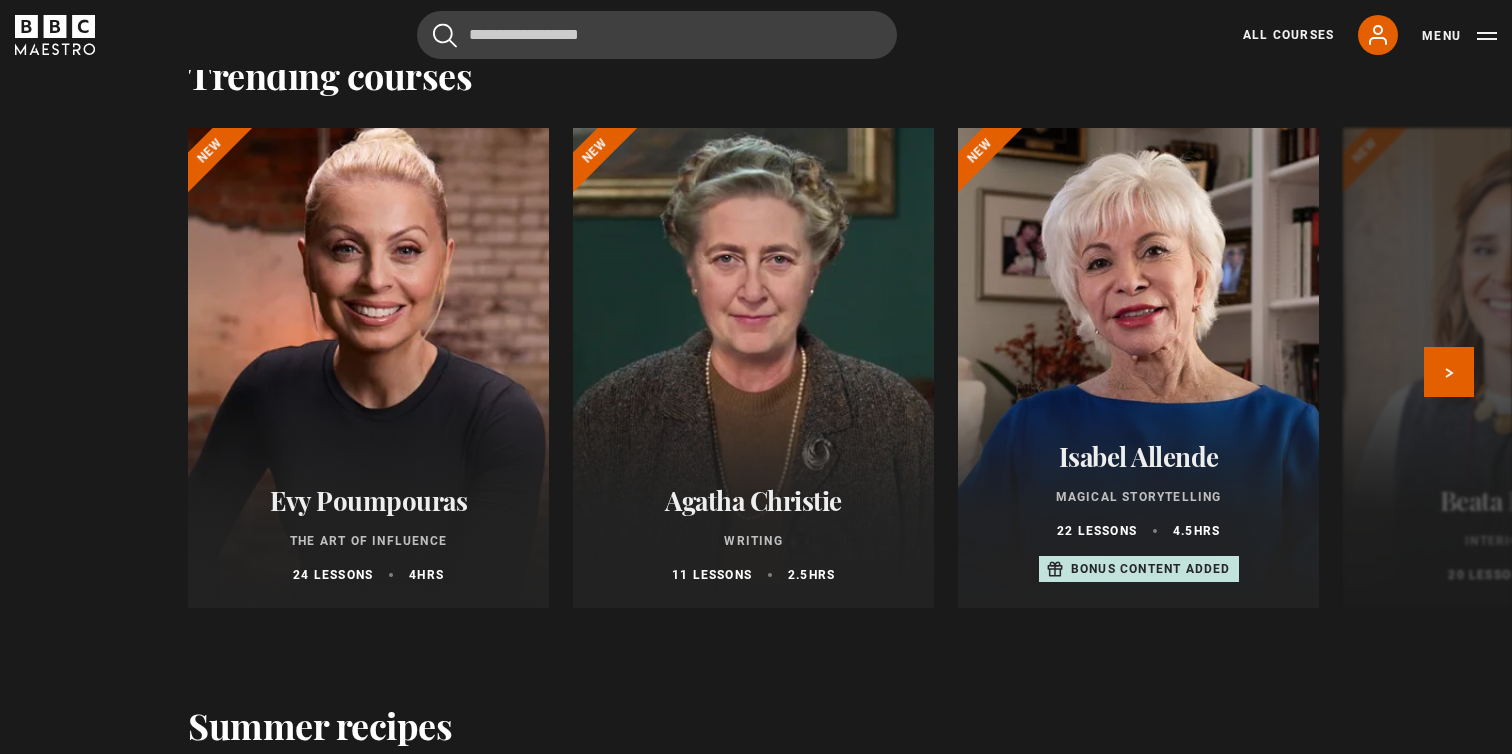 scroll, scrollTop: 1978, scrollLeft: 0, axis: vertical 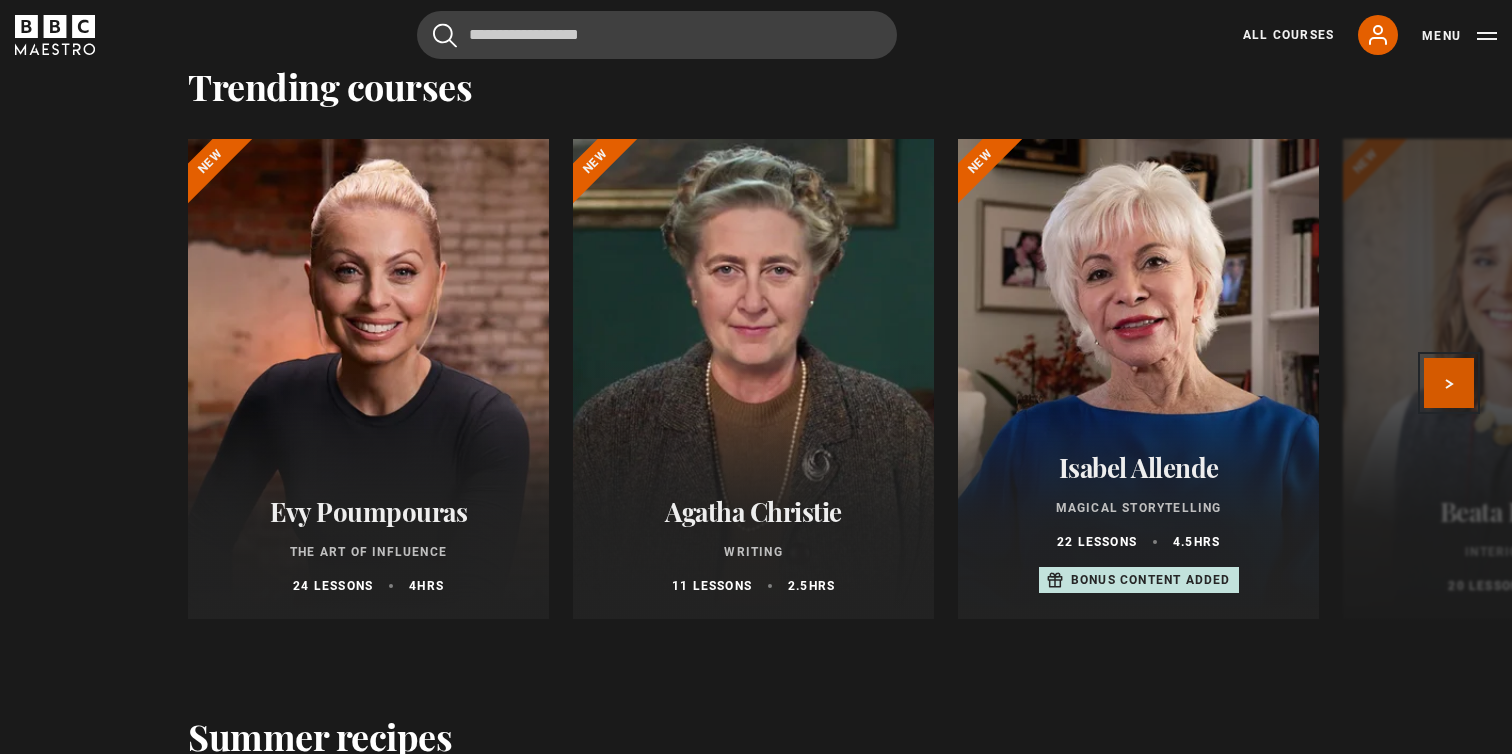 click on "Next" at bounding box center [1449, 383] 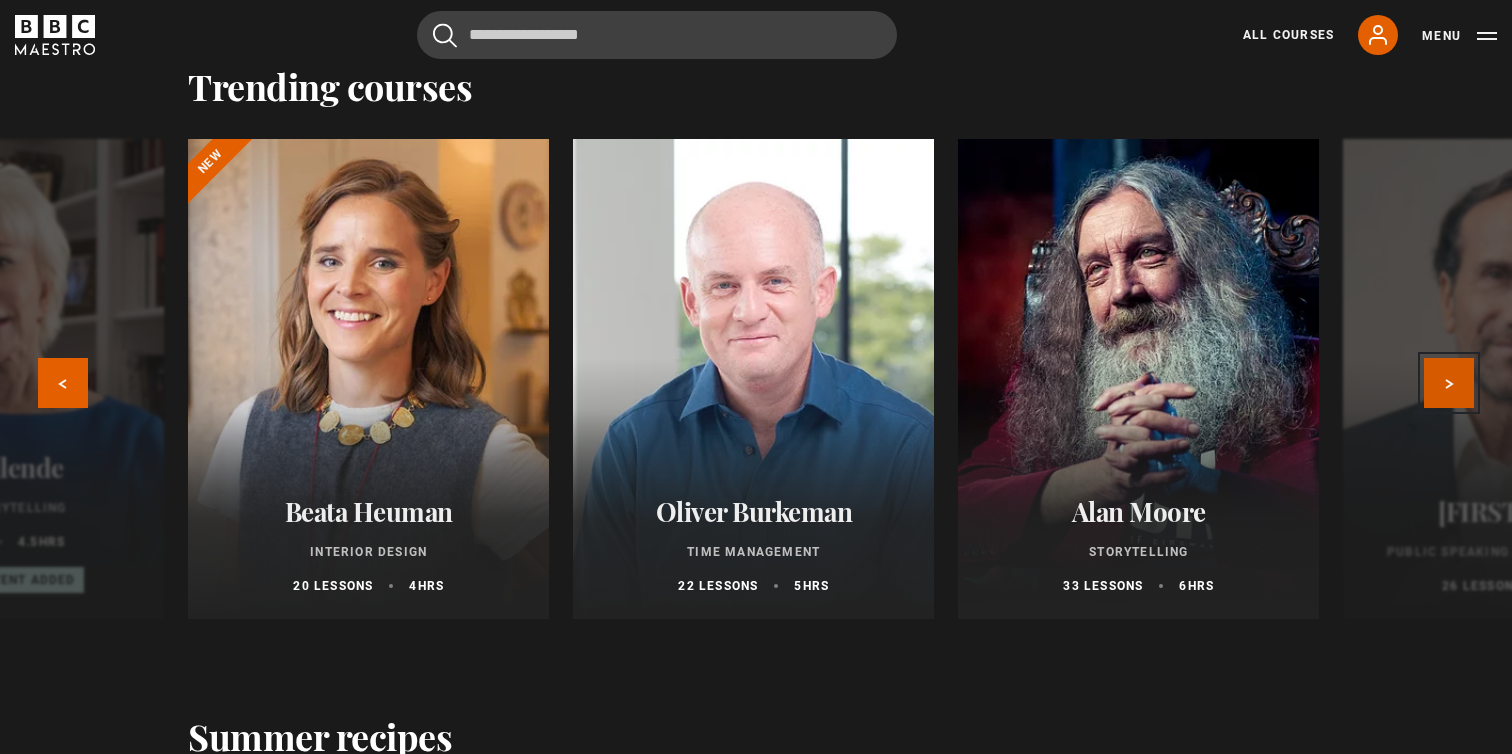 click on "Next" at bounding box center [1449, 383] 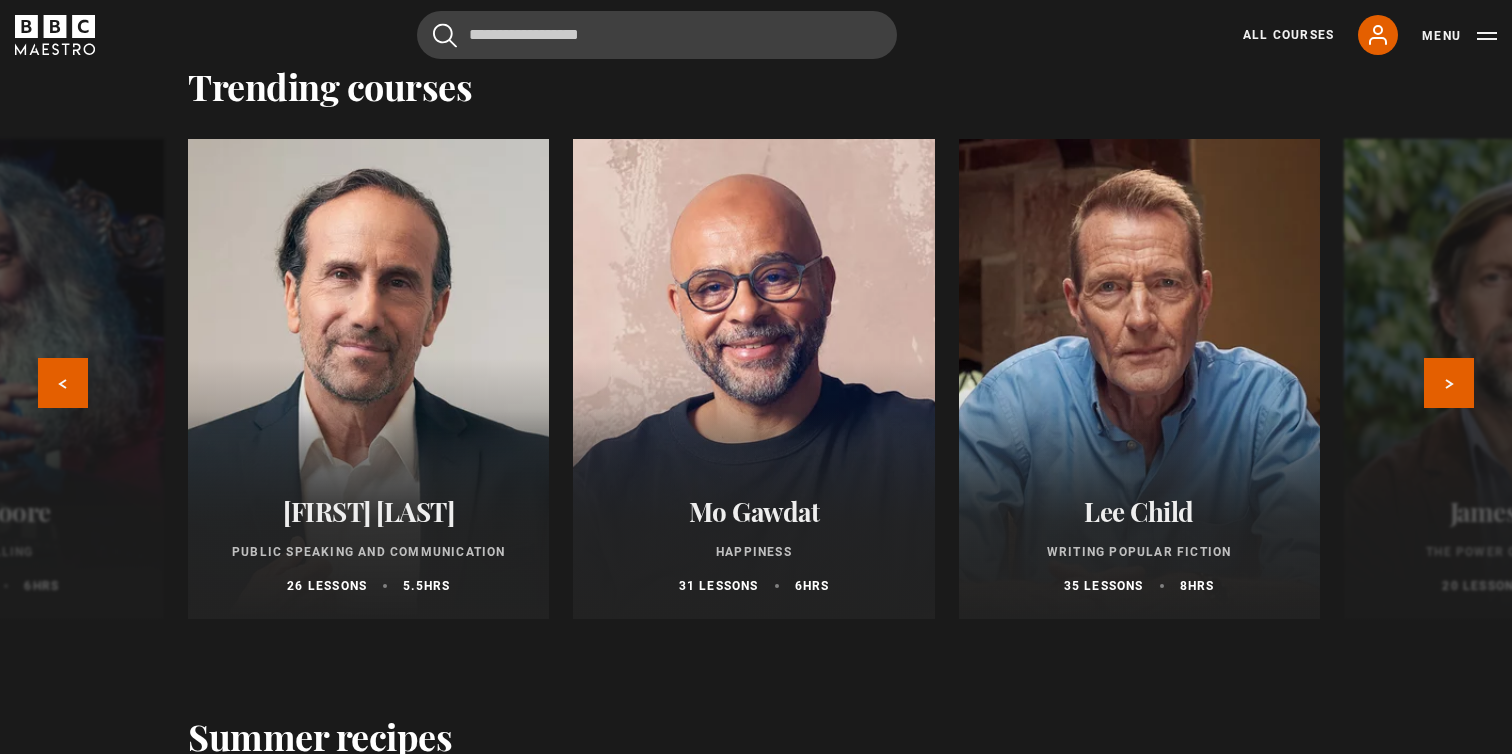 click on "Richard  Greene" at bounding box center (368, 511) 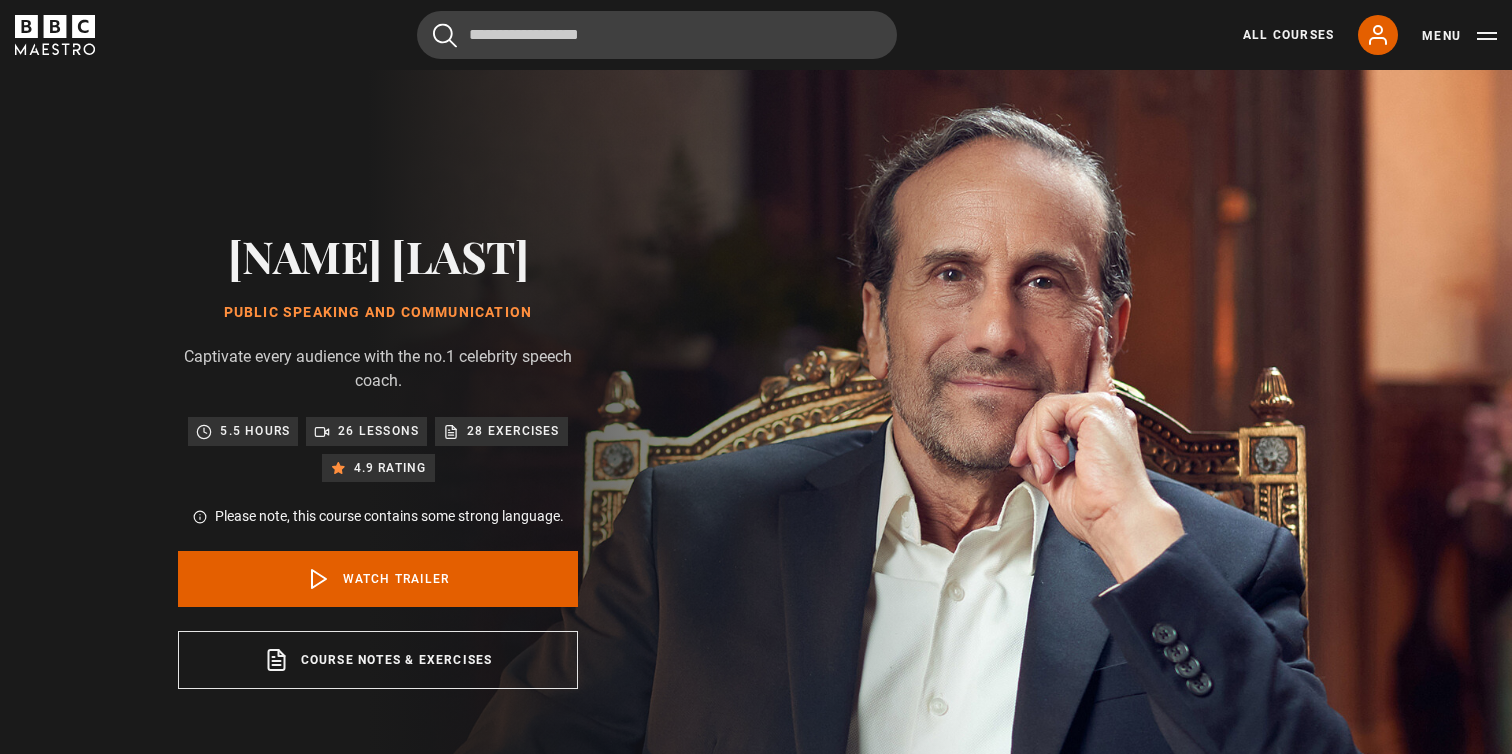 scroll, scrollTop: 0, scrollLeft: 0, axis: both 